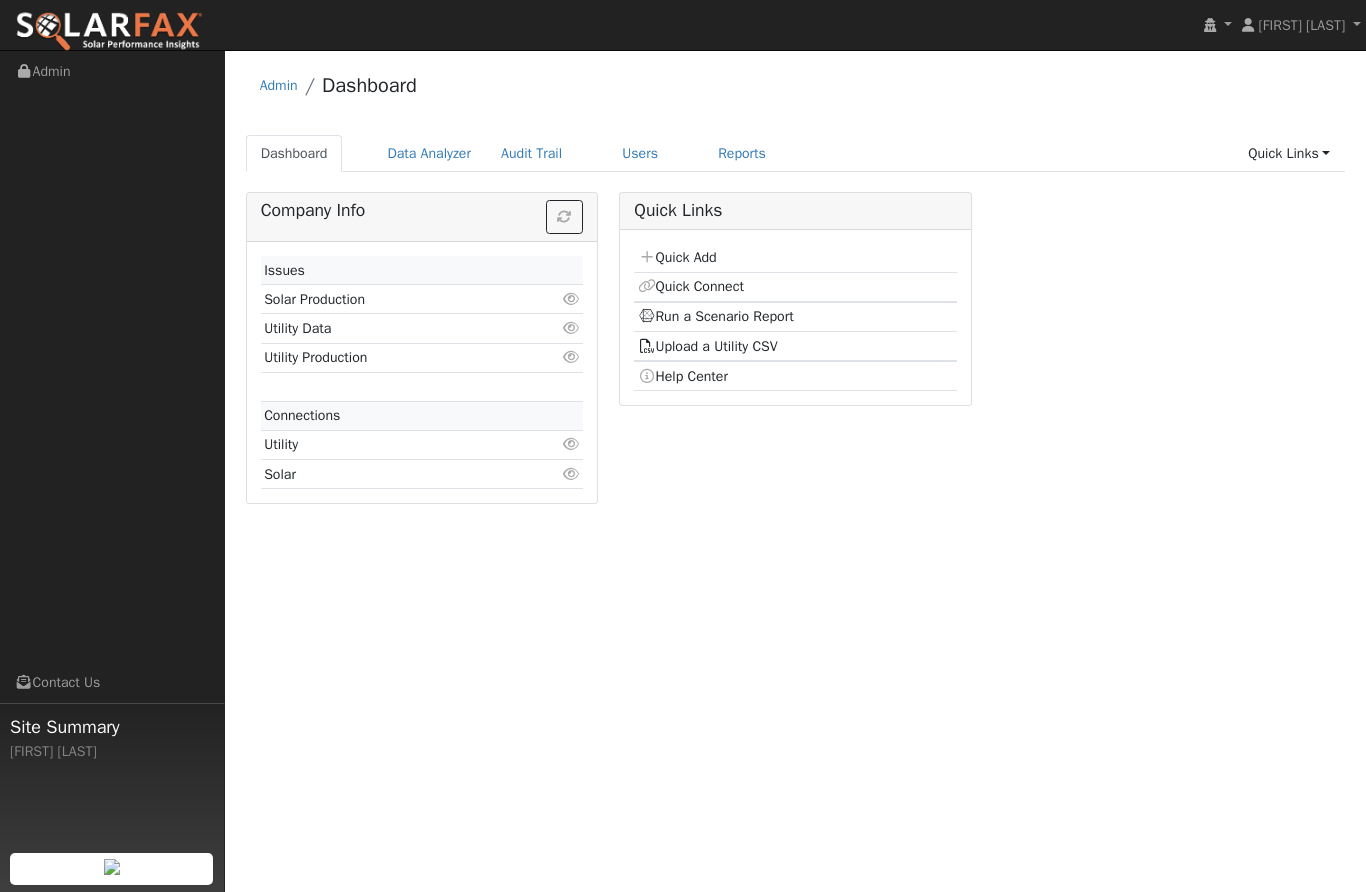 scroll, scrollTop: 0, scrollLeft: 0, axis: both 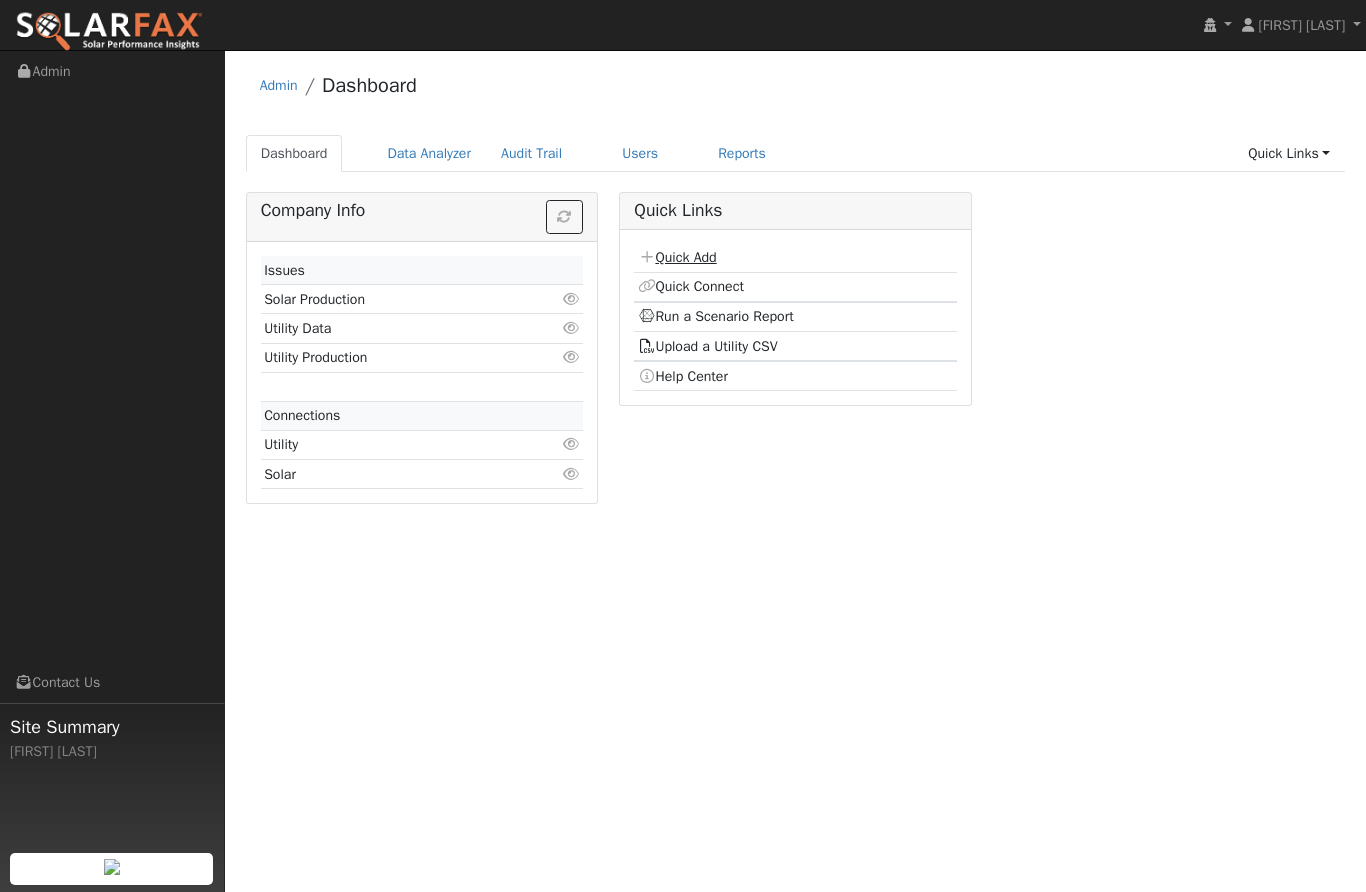 click on "Quick Add" at bounding box center (677, 257) 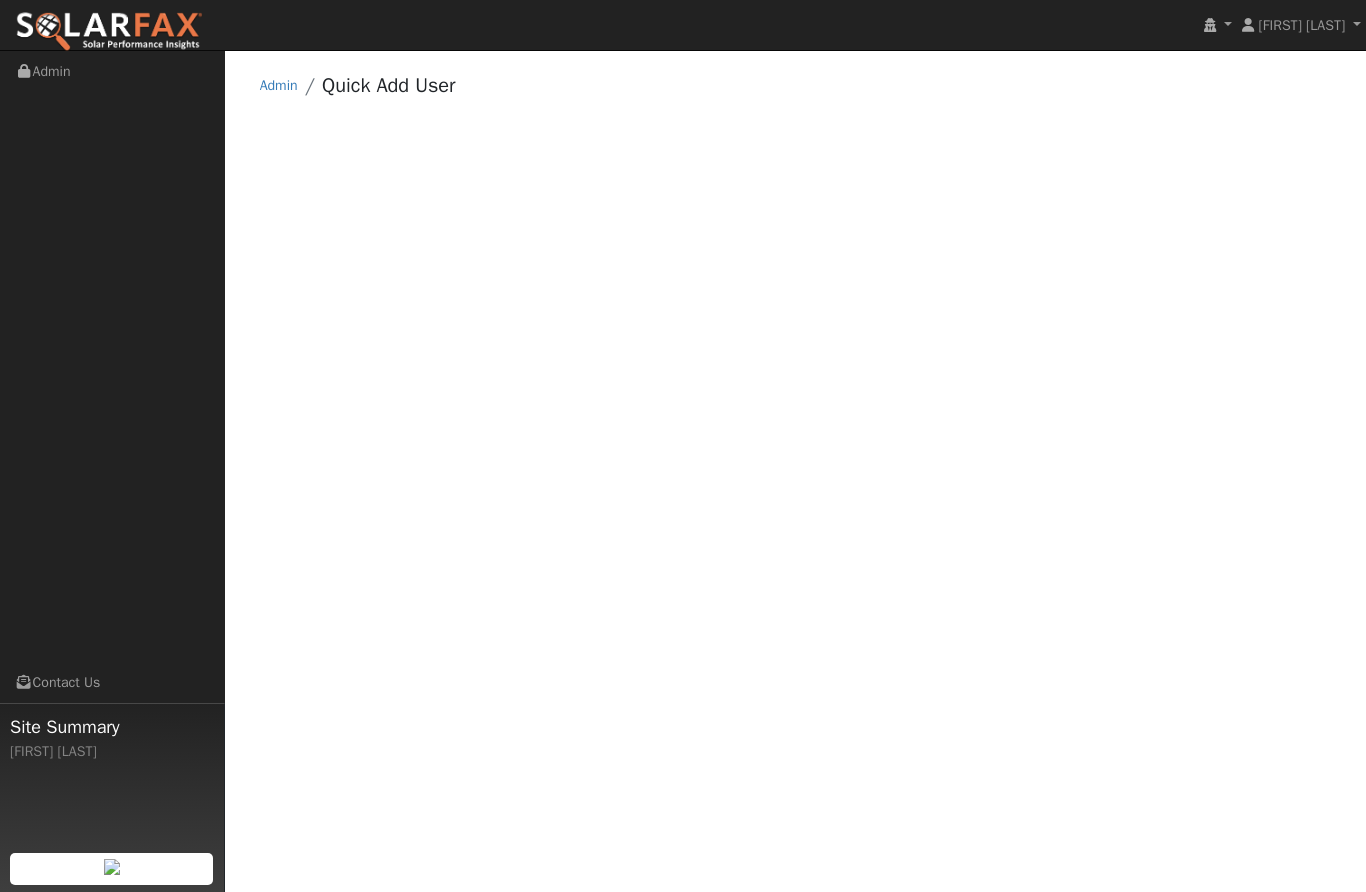 scroll, scrollTop: 0, scrollLeft: 0, axis: both 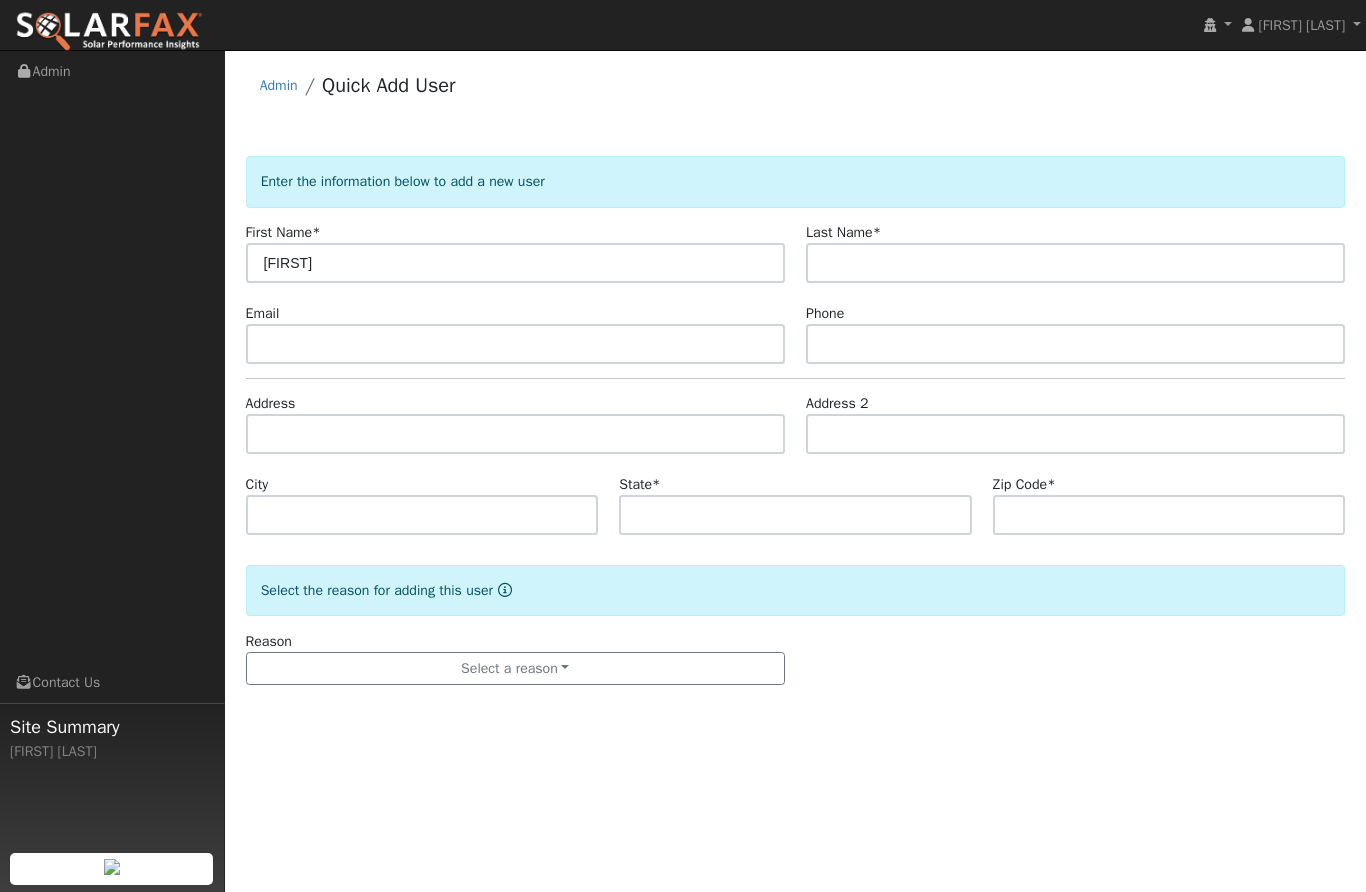 type on "Edward" 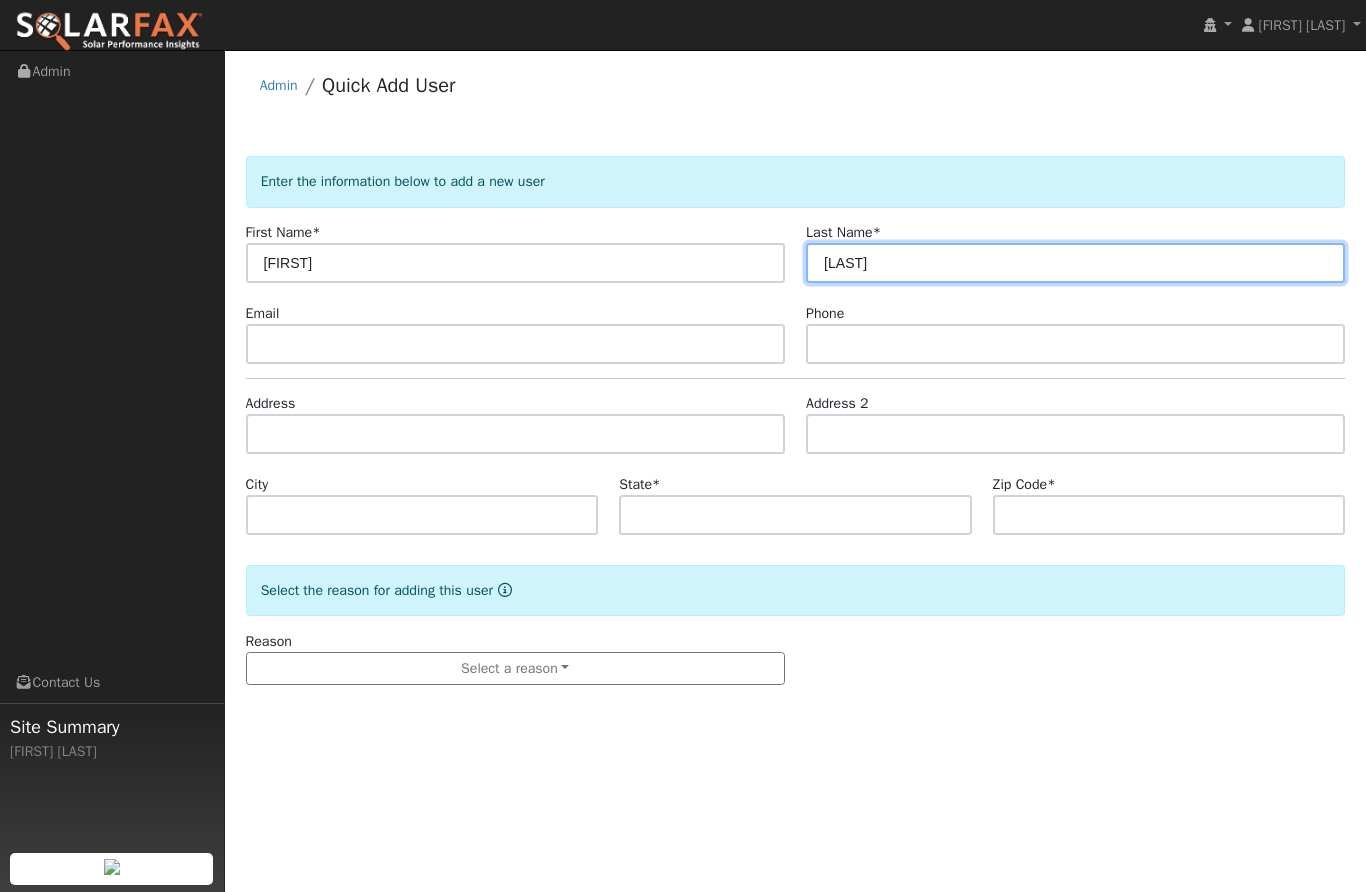 type on "Lopez" 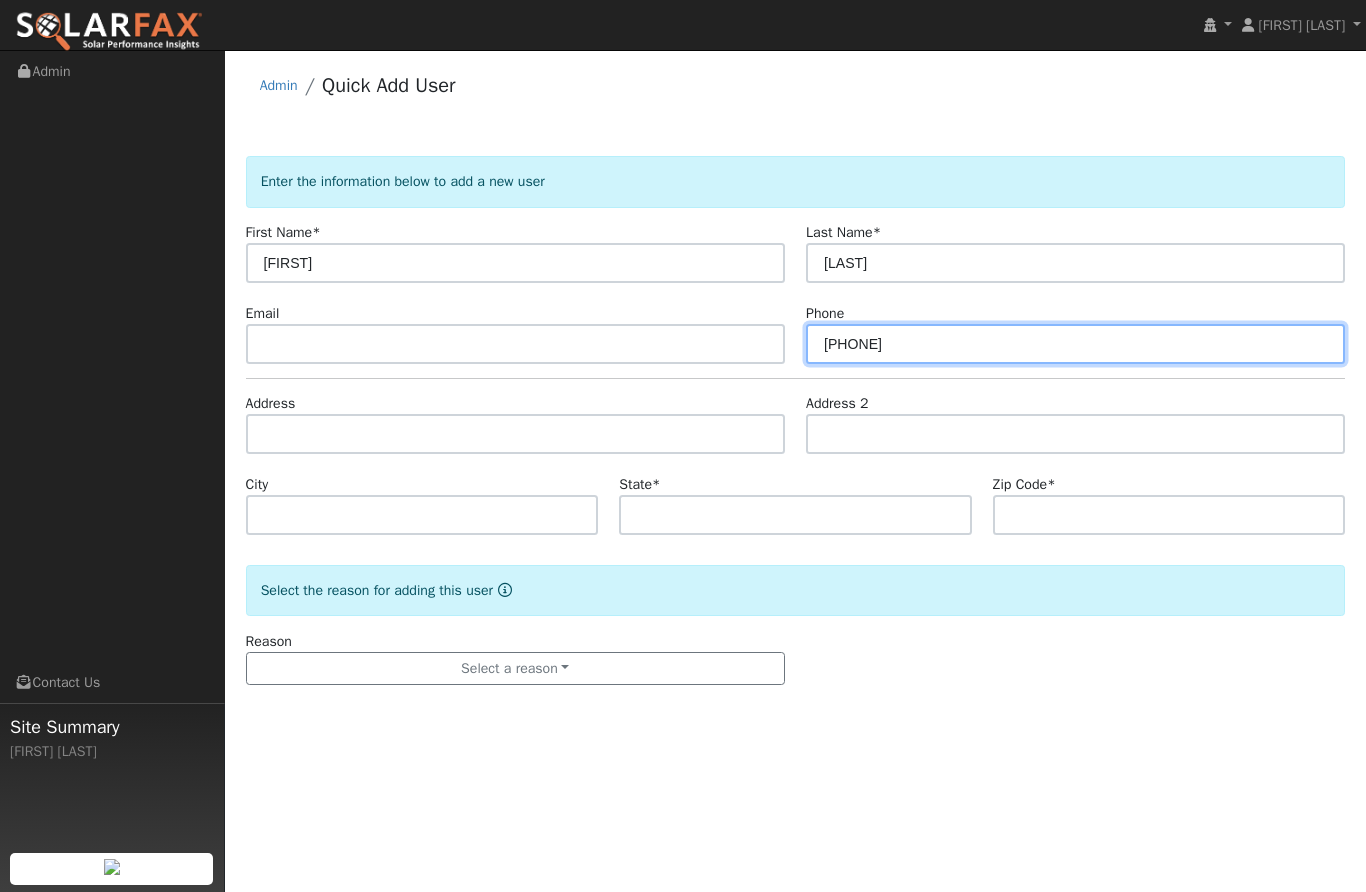 type on "9168331985" 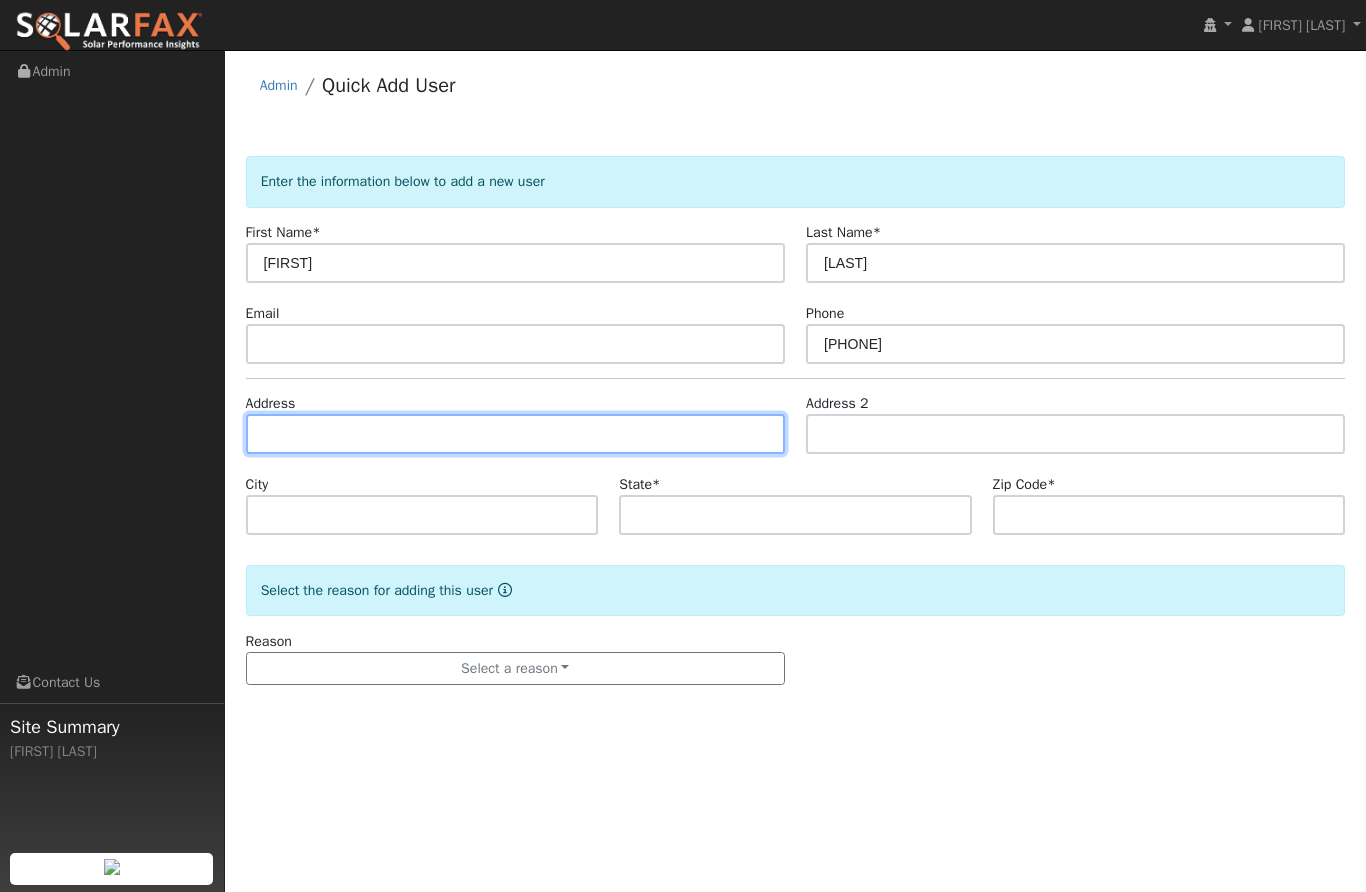 click at bounding box center [515, 434] 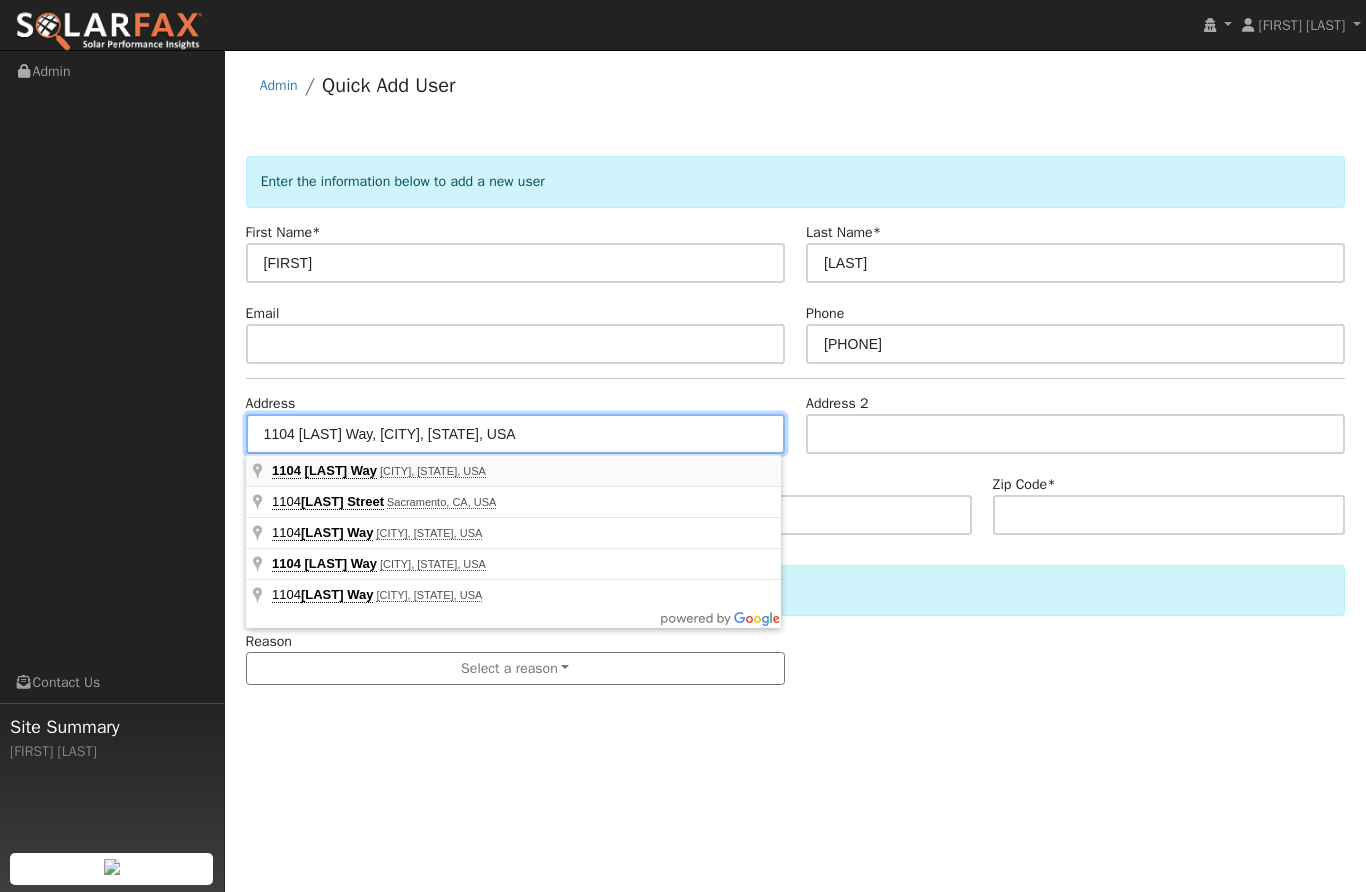type on "1104 Barbara Way" 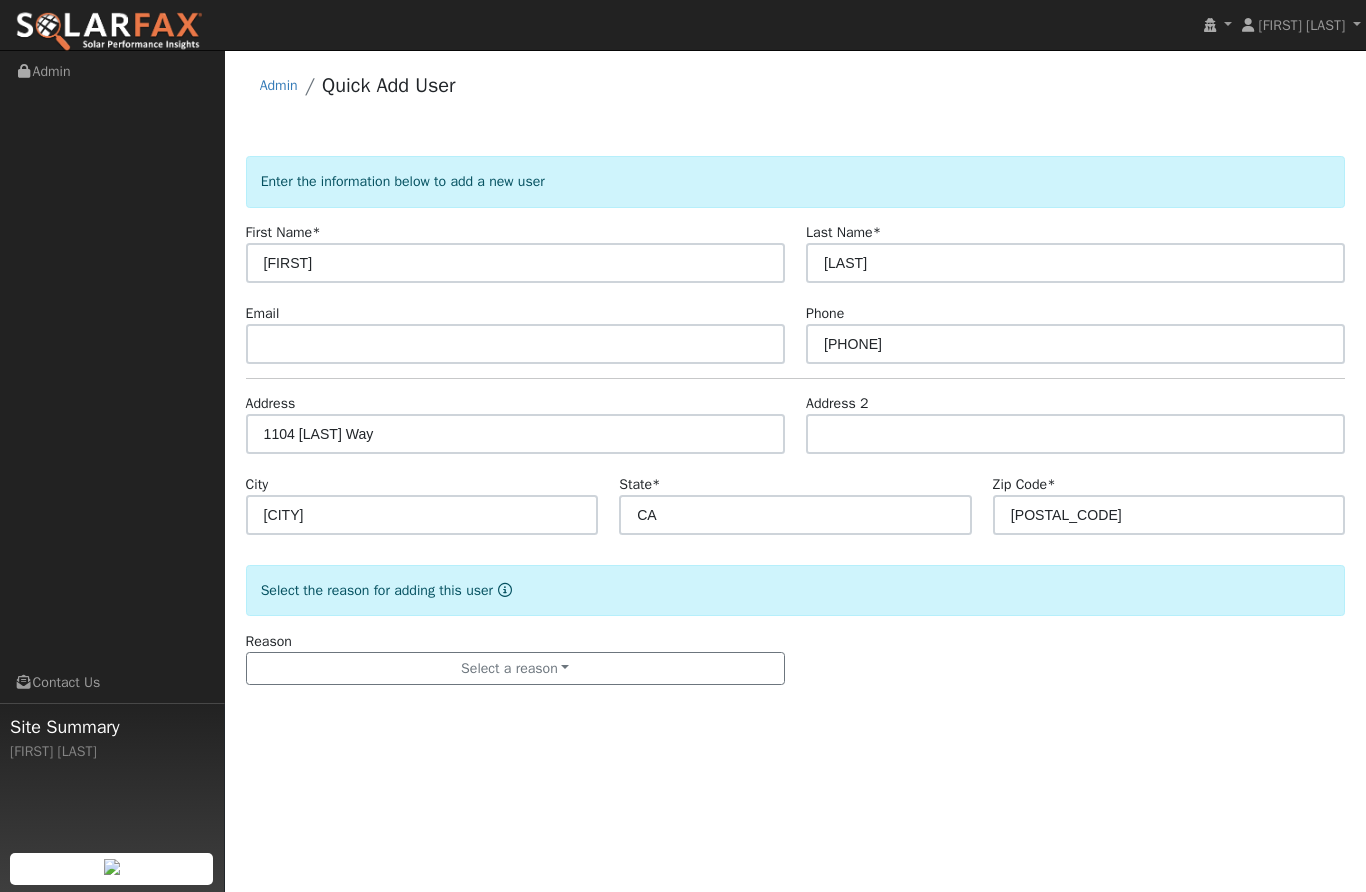 click on "Reason Select a reason New lead New customer adding solar New customer has solar" at bounding box center (515, 658) 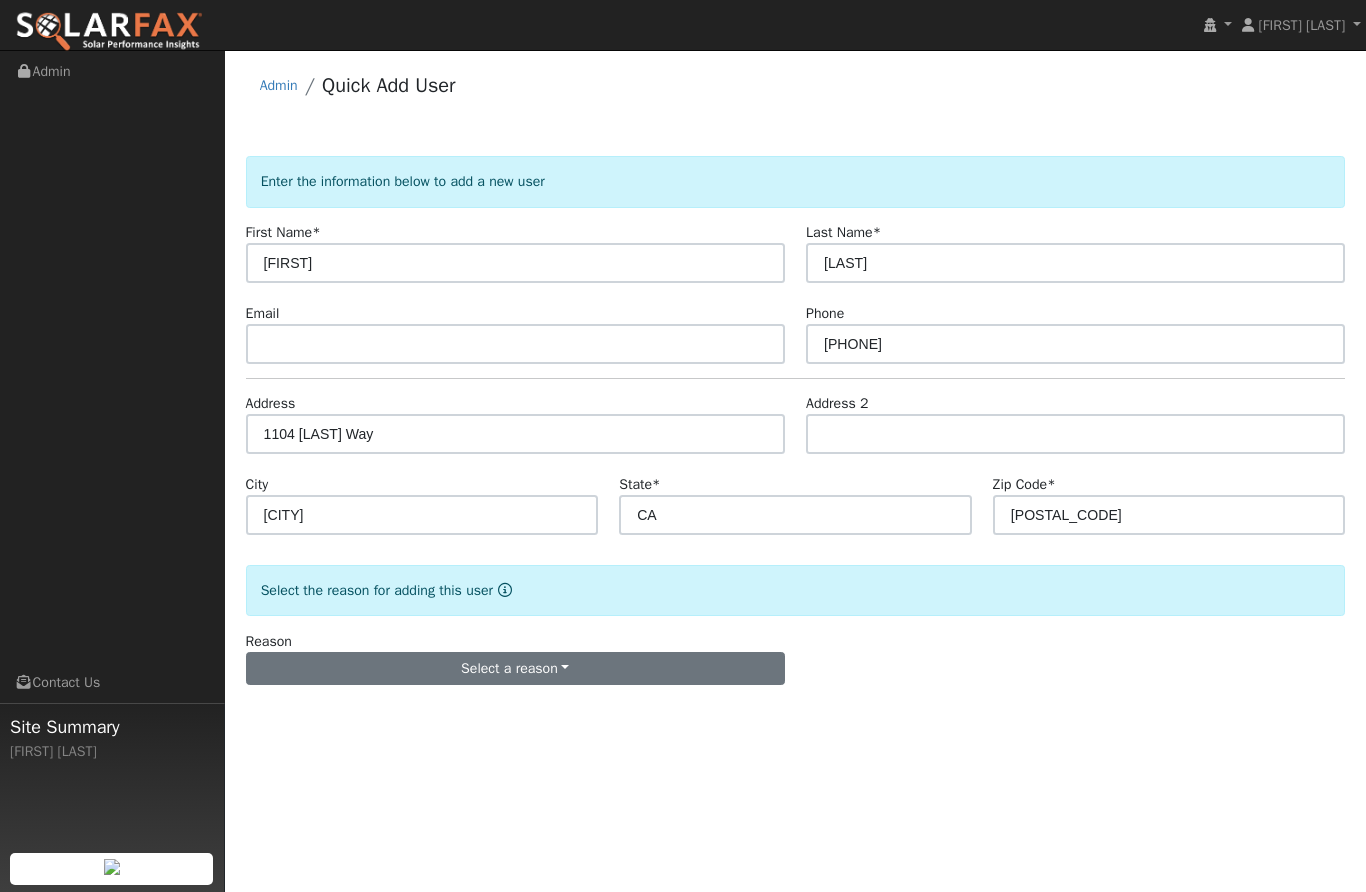 click on "Select a reason" at bounding box center [515, 669] 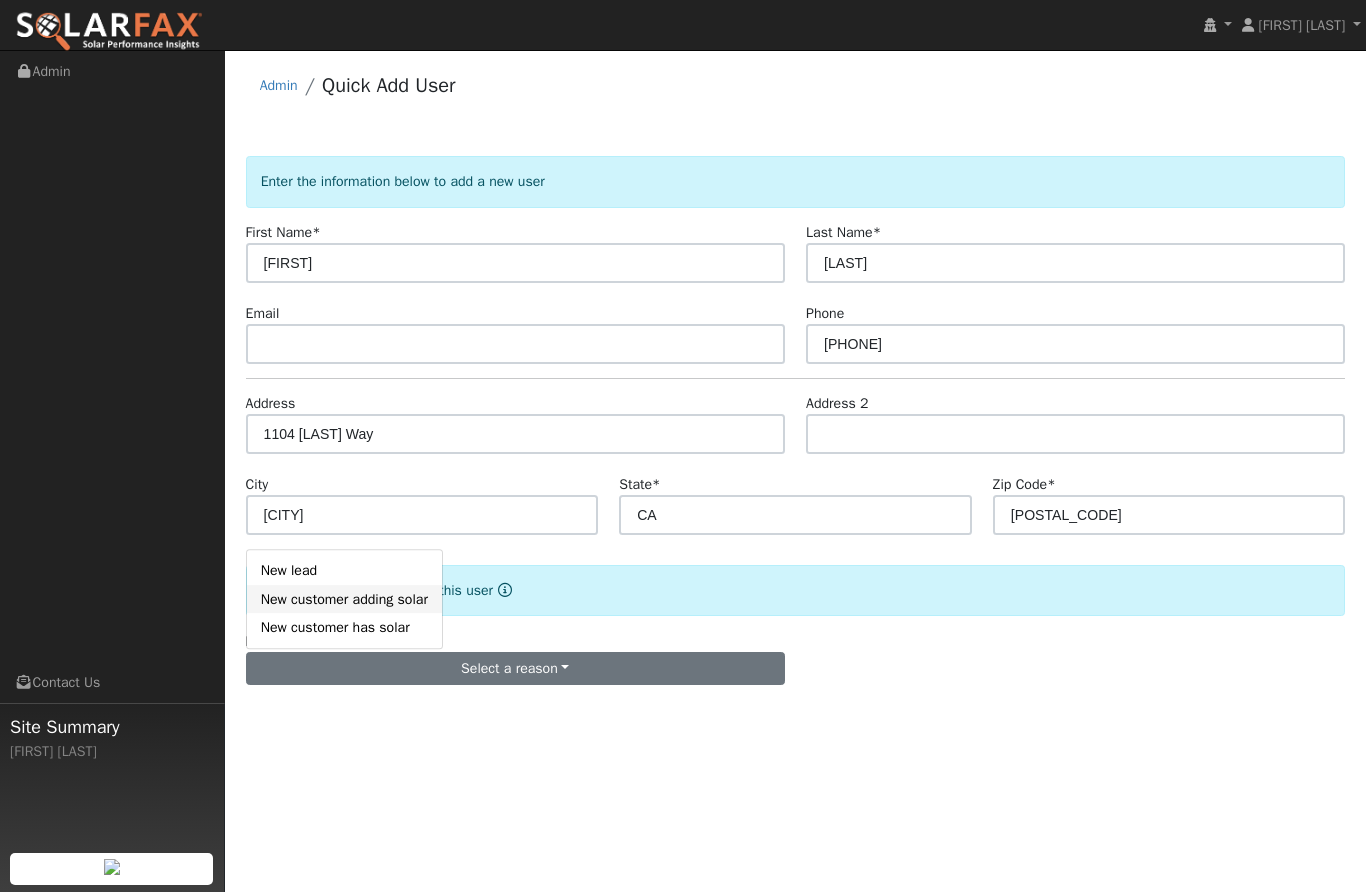 click on "New customer adding solar" at bounding box center [344, 599] 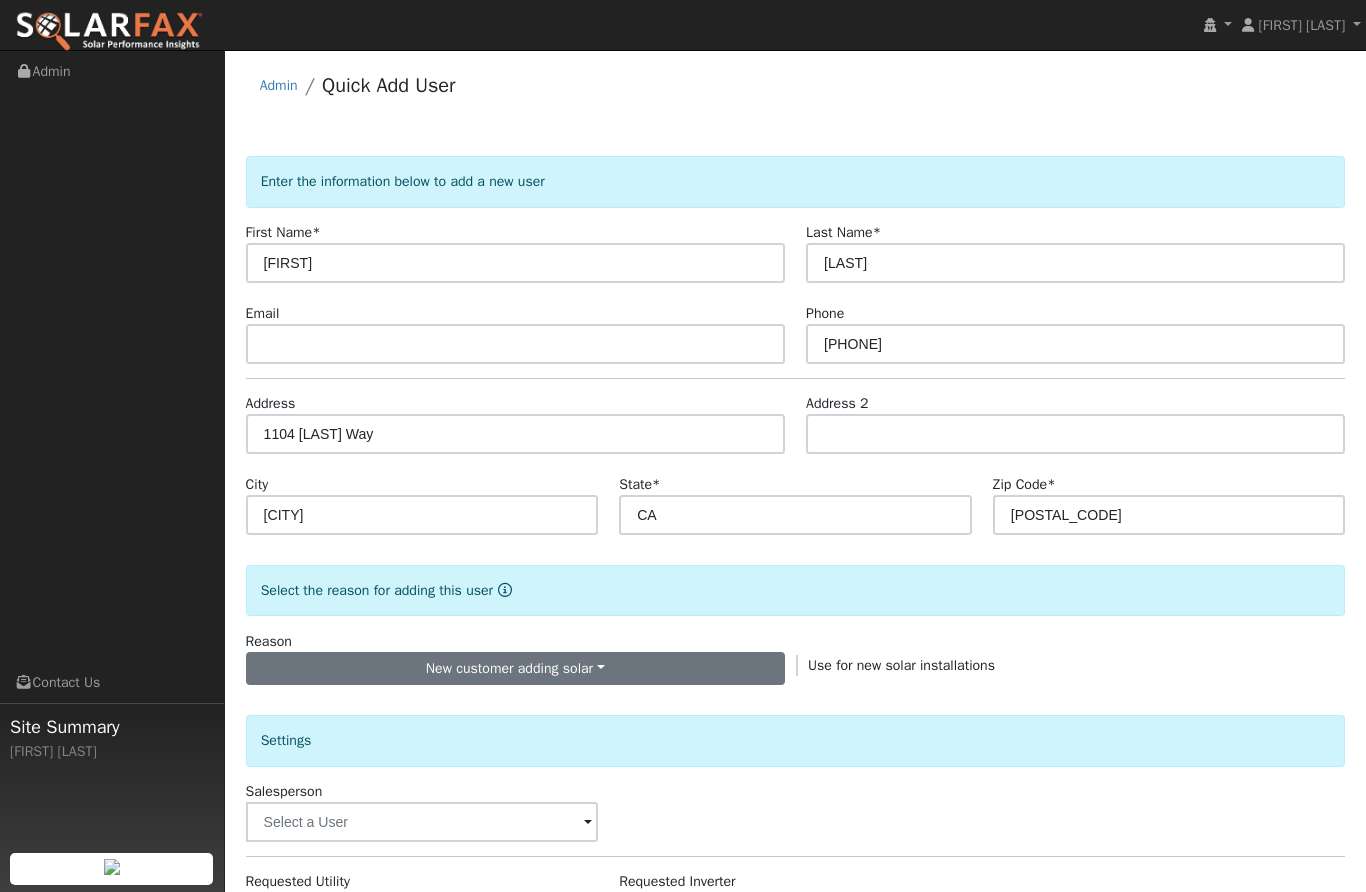 click on "New customer adding solar" at bounding box center [515, 669] 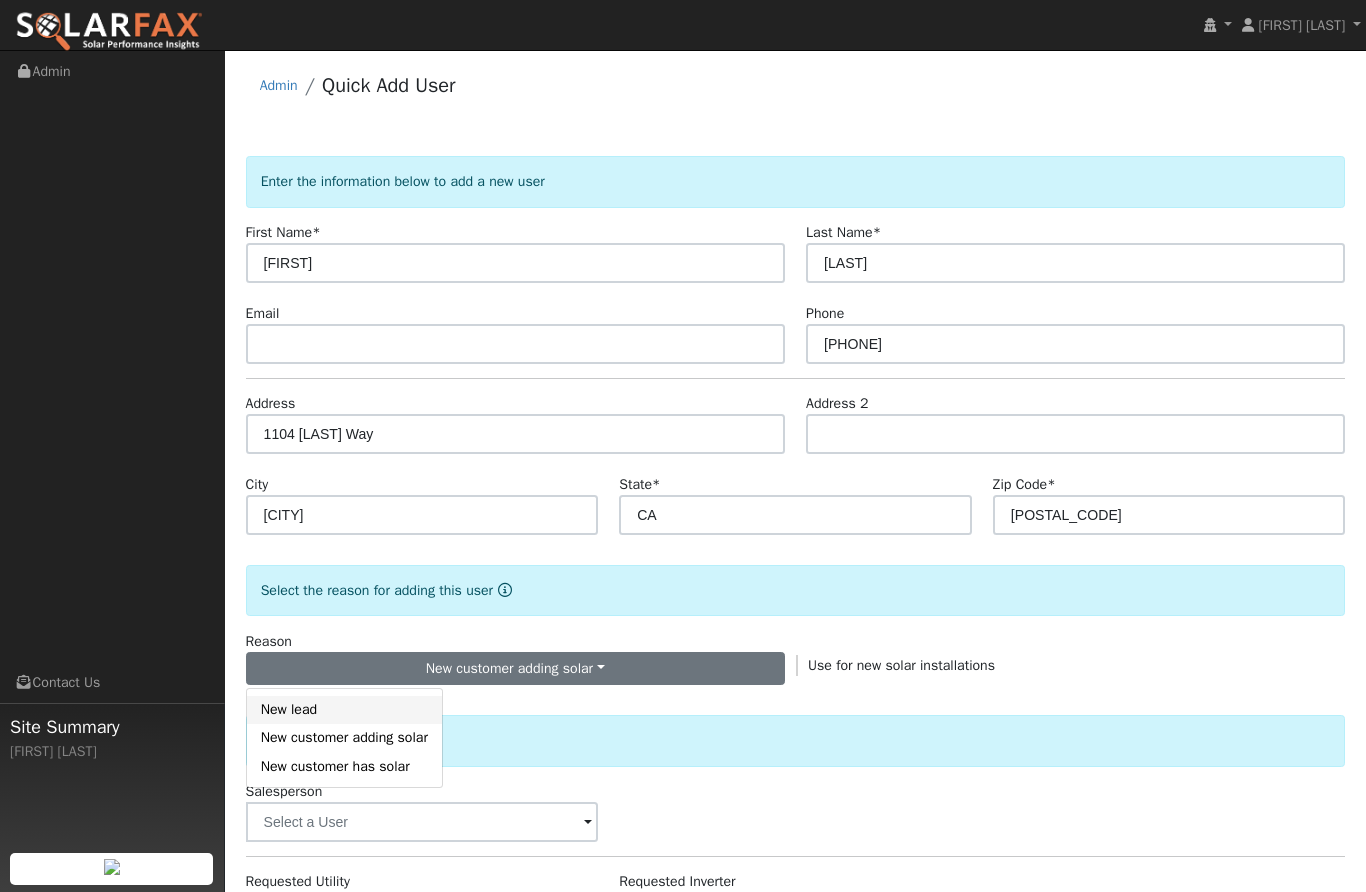 click on "New lead" at bounding box center (344, 710) 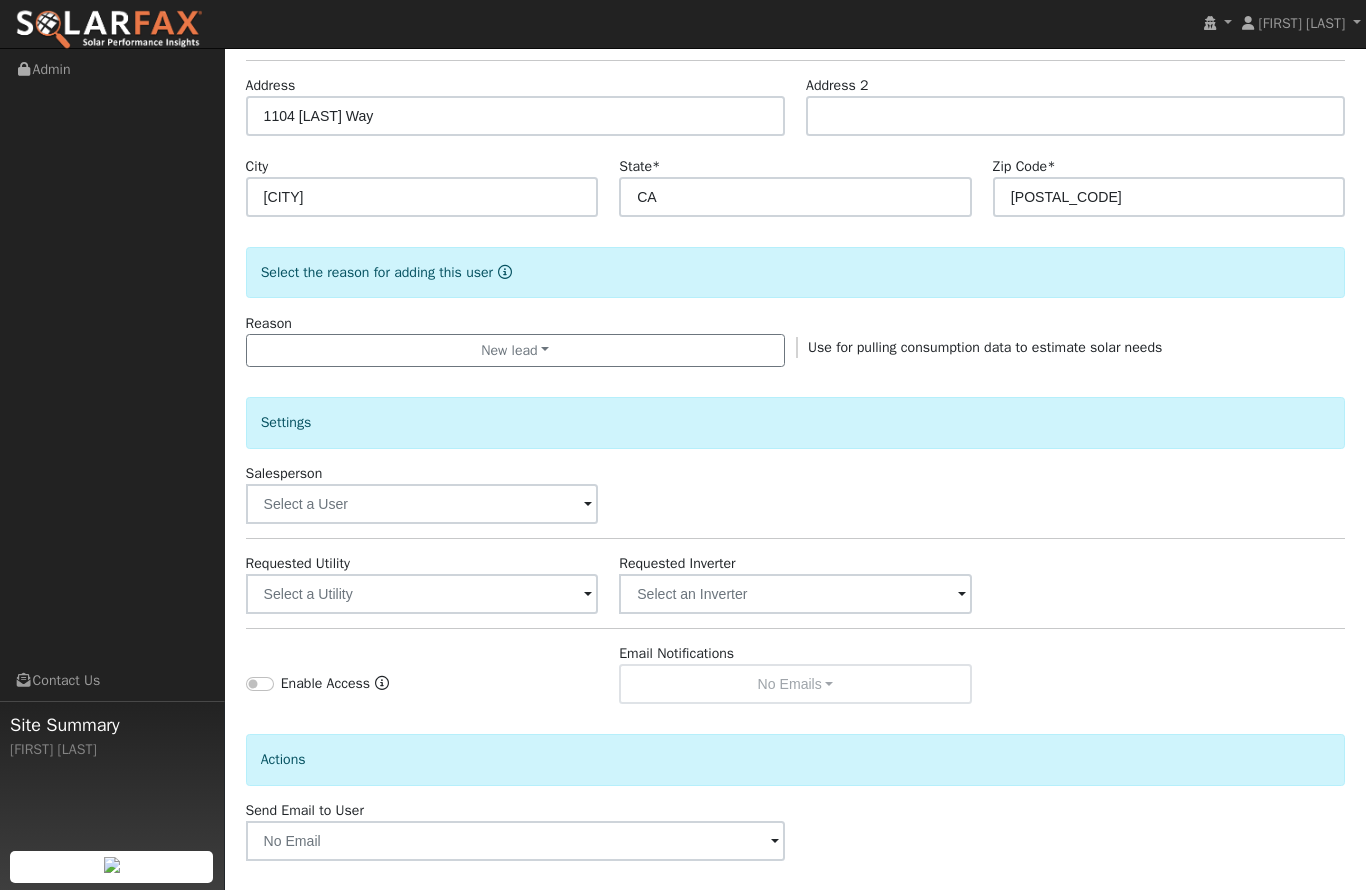 scroll, scrollTop: 315, scrollLeft: 0, axis: vertical 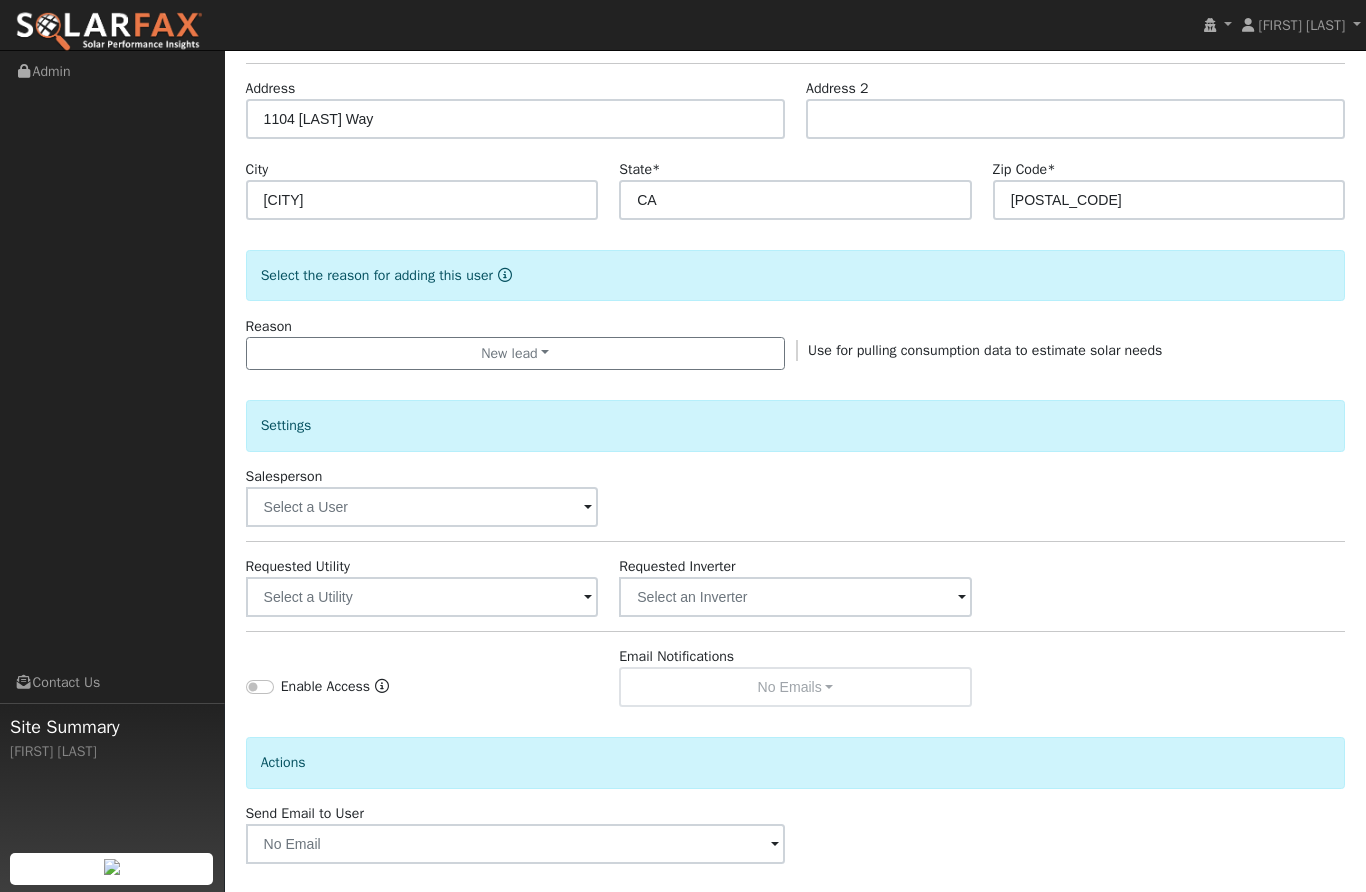 click on "Connect Now" at bounding box center [1159, 911] 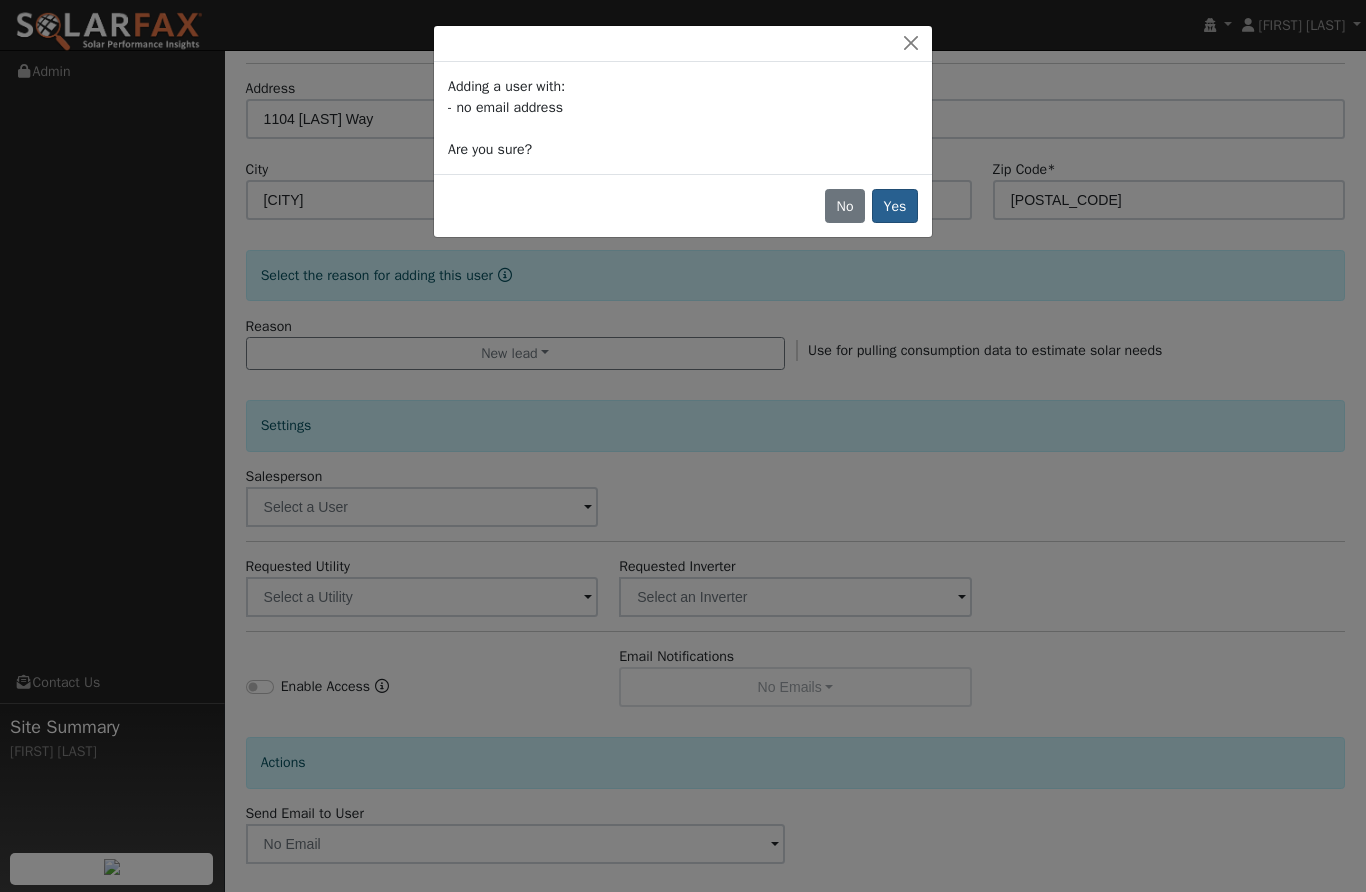 click on "Yes" at bounding box center (895, 206) 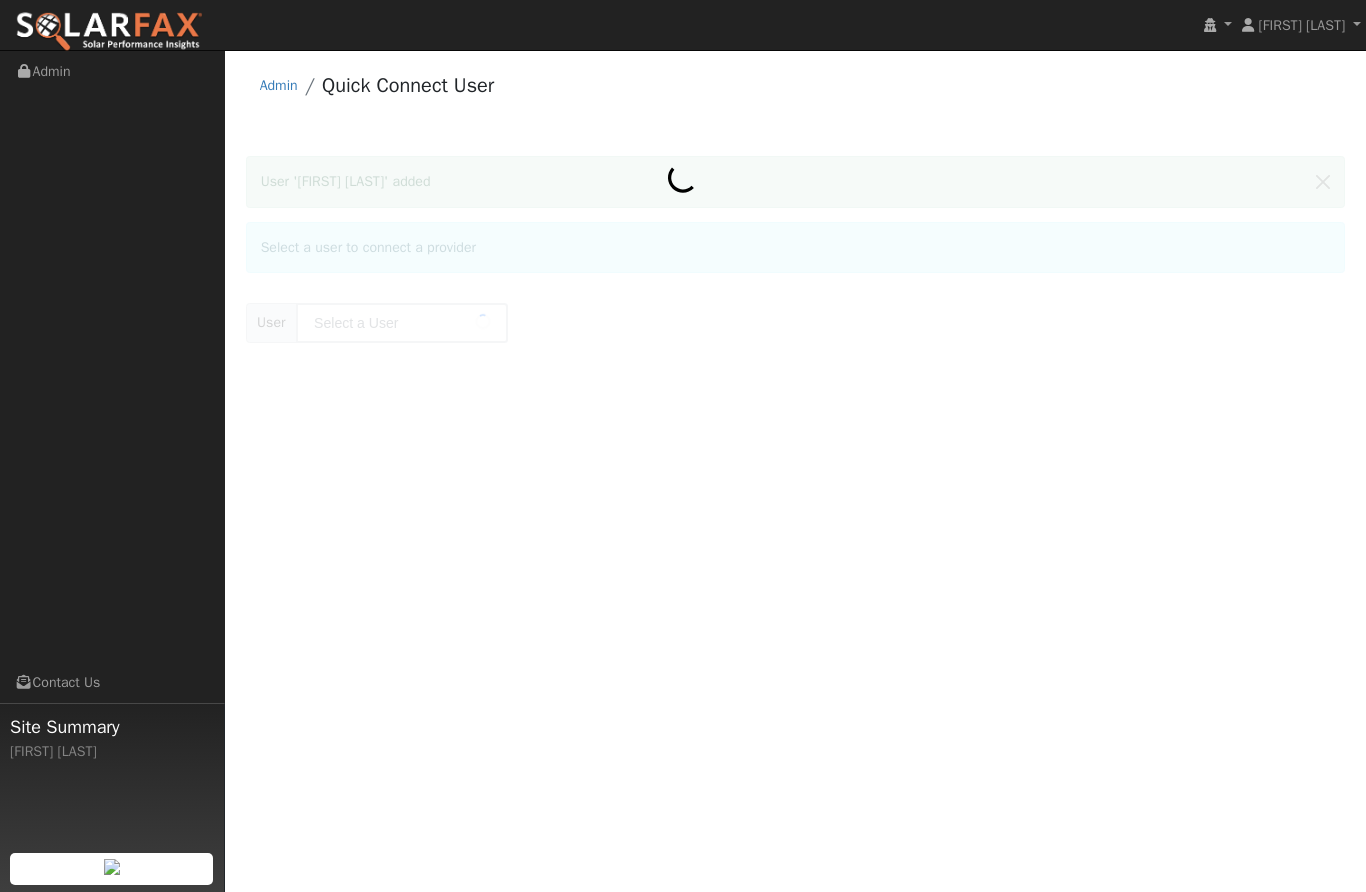scroll, scrollTop: 0, scrollLeft: 0, axis: both 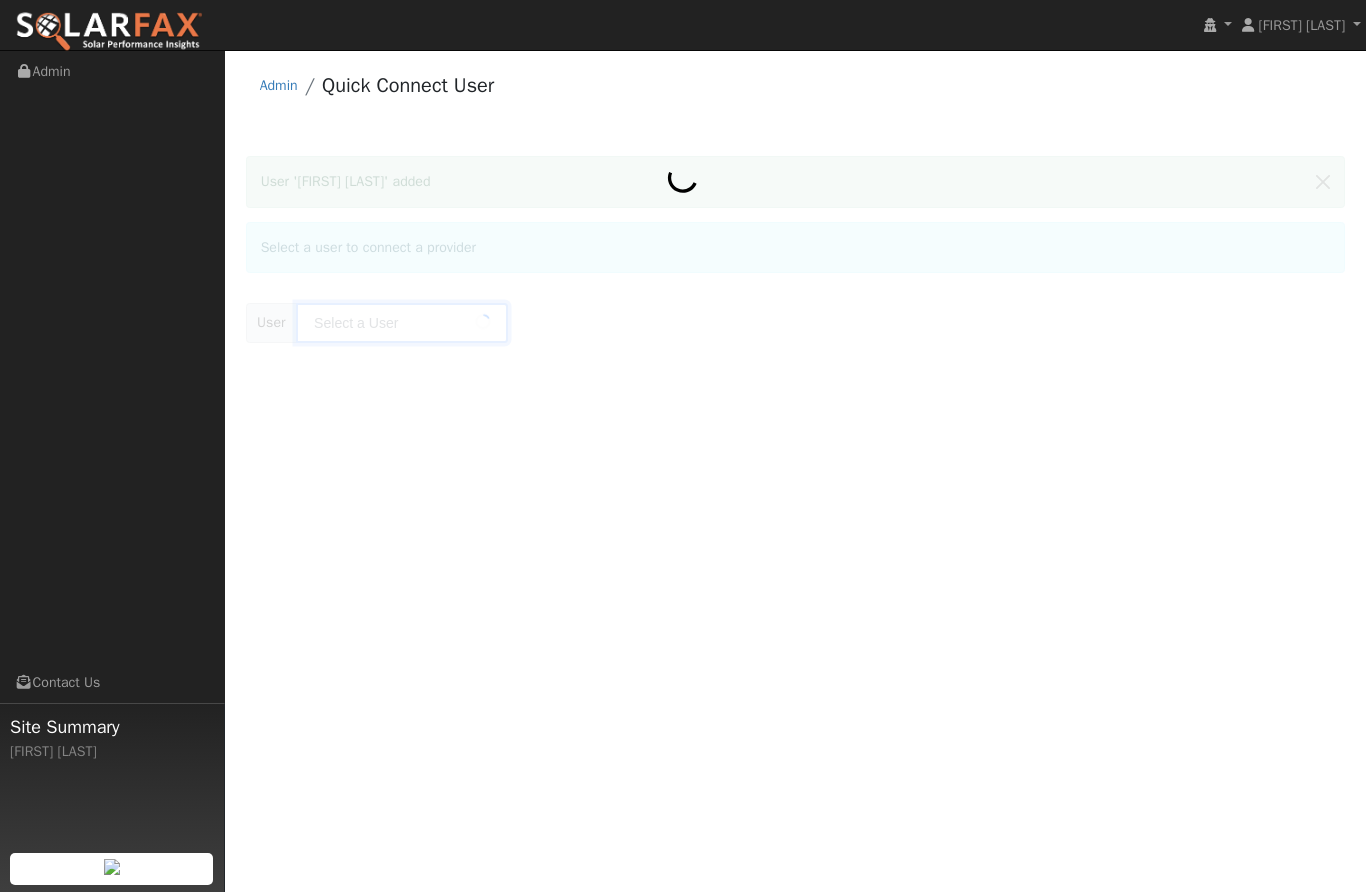 type on "Edward Lopez" 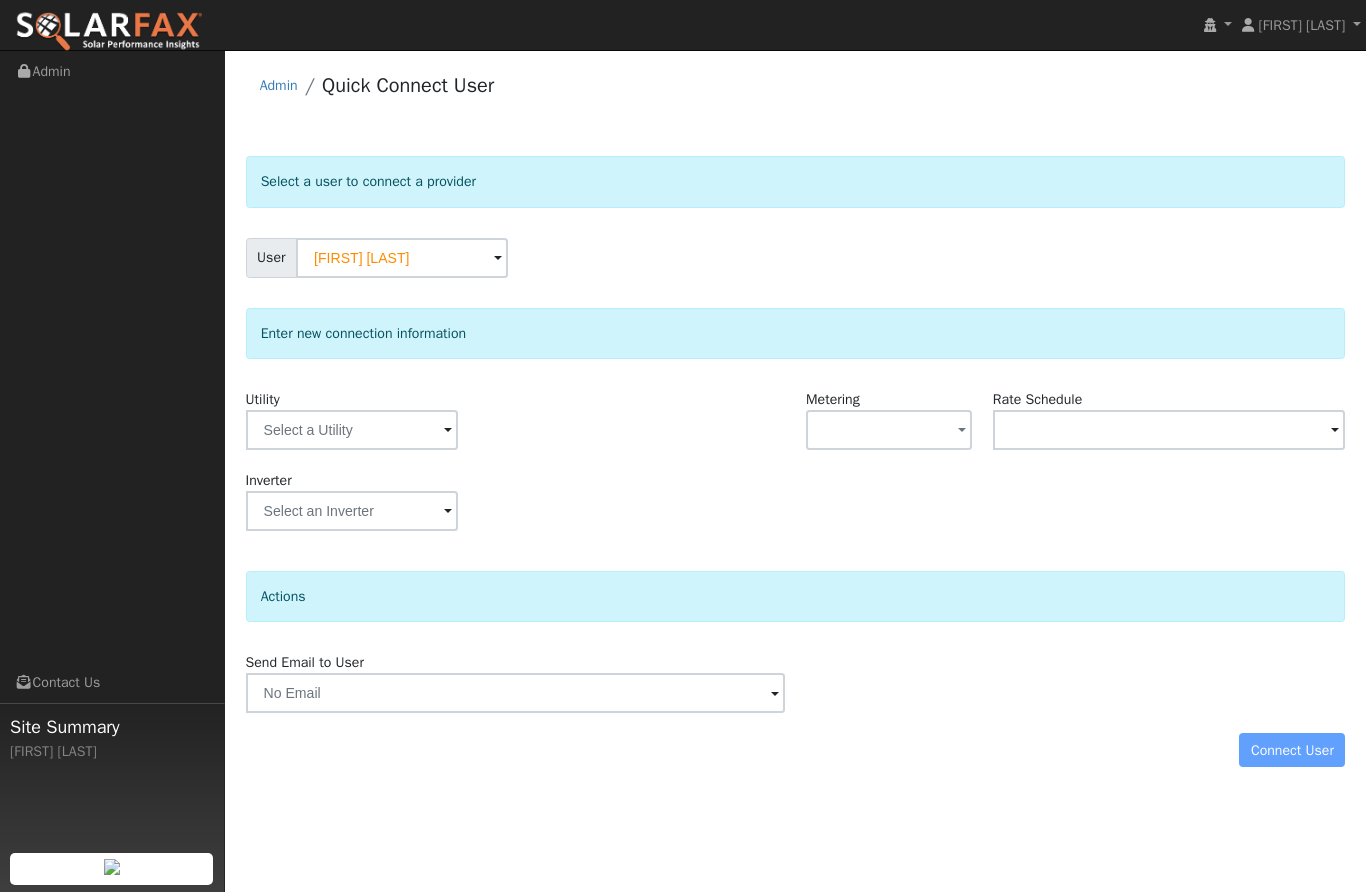 click at bounding box center (352, 430) 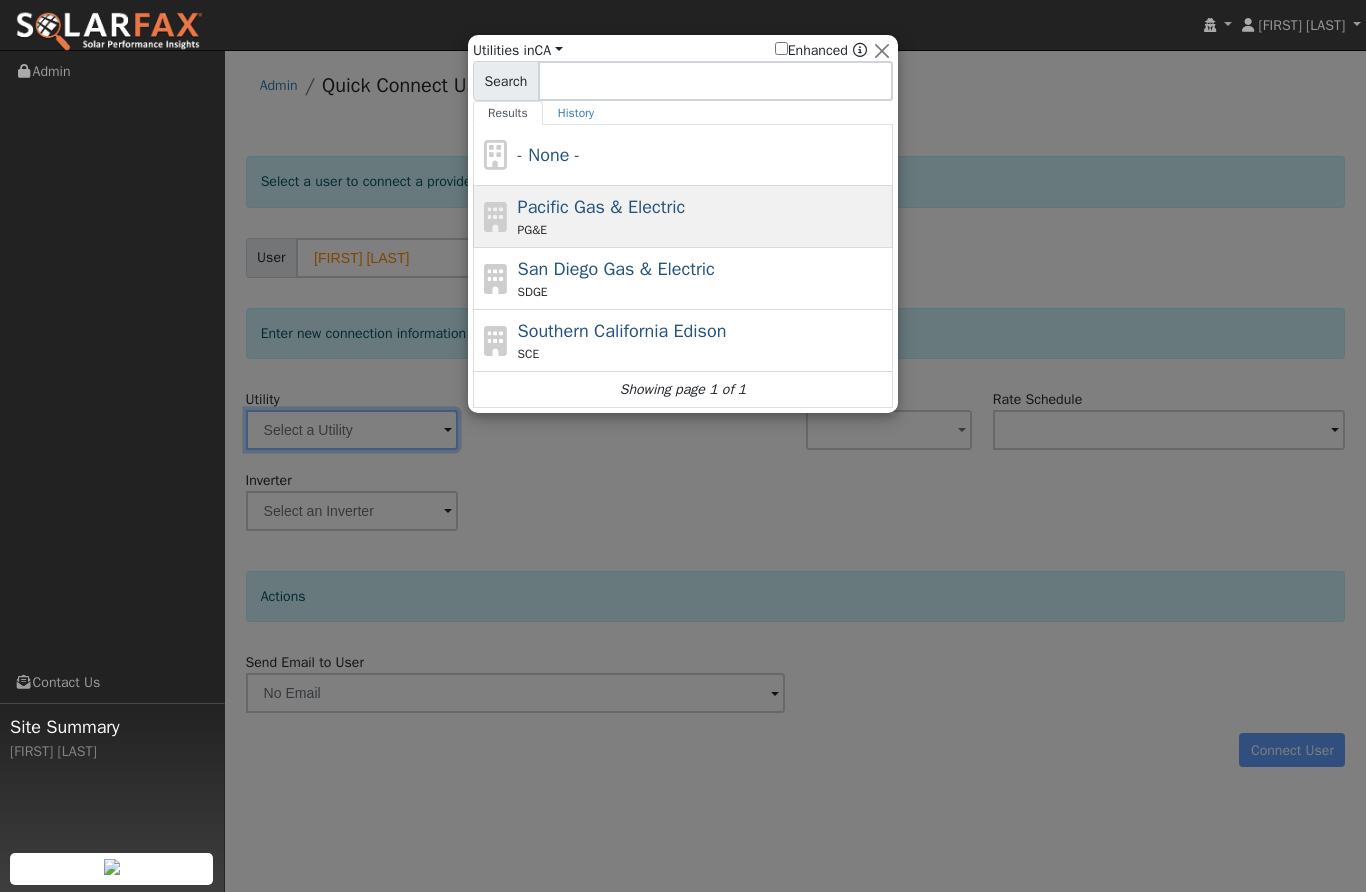 click on "PG&E" at bounding box center [703, 230] 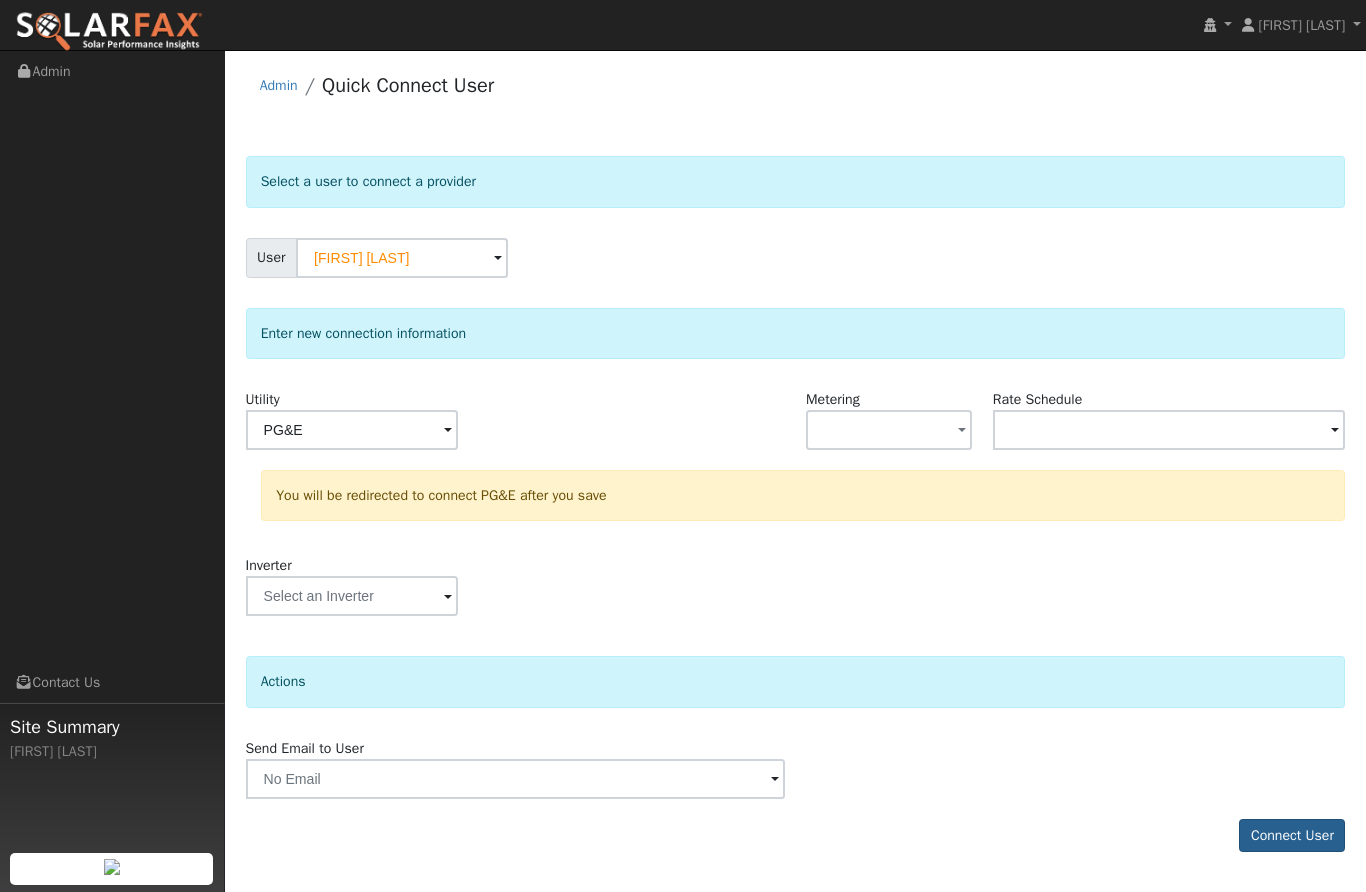 click on "Connect User" at bounding box center (1292, 836) 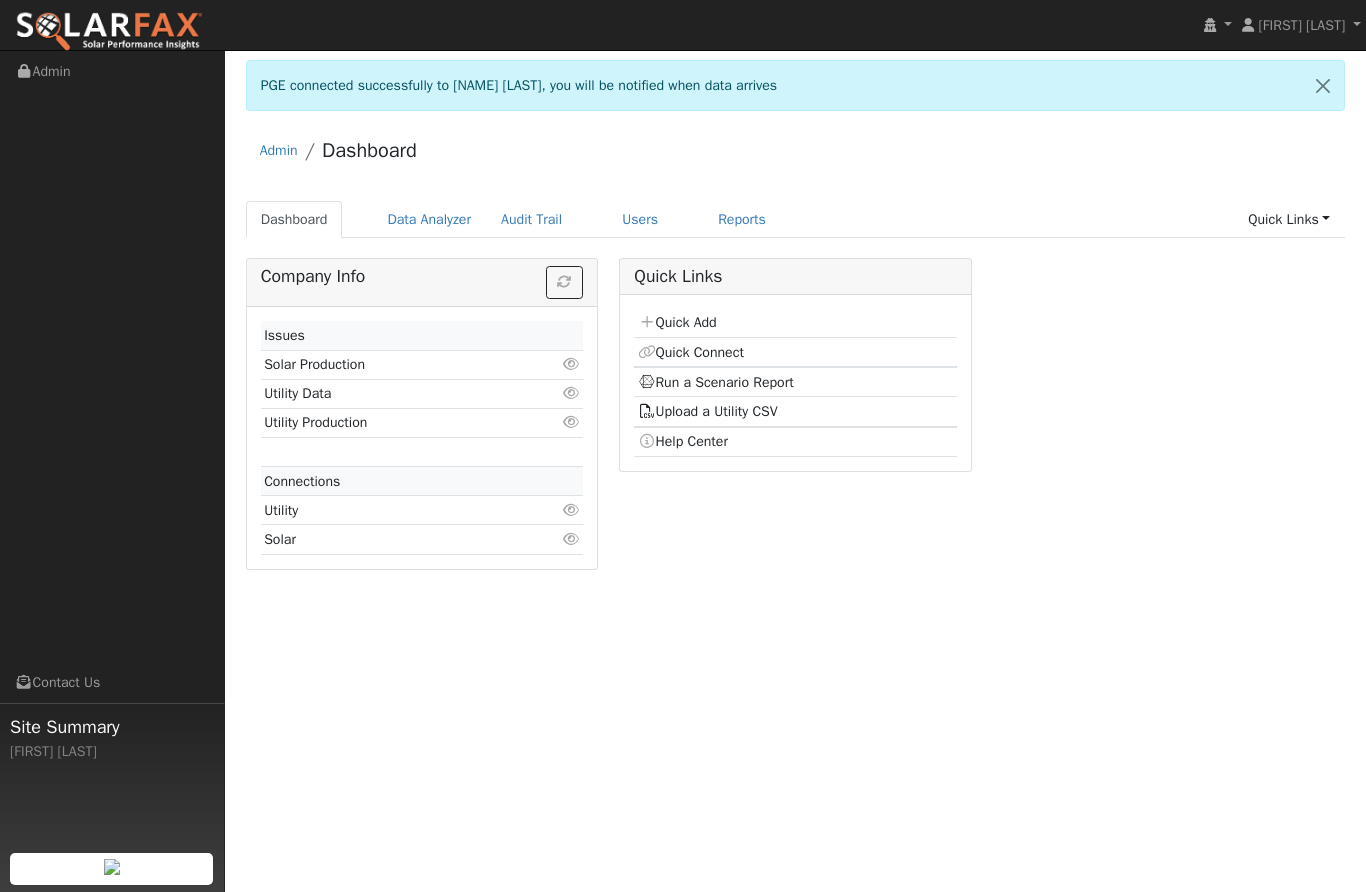 scroll, scrollTop: 0, scrollLeft: 0, axis: both 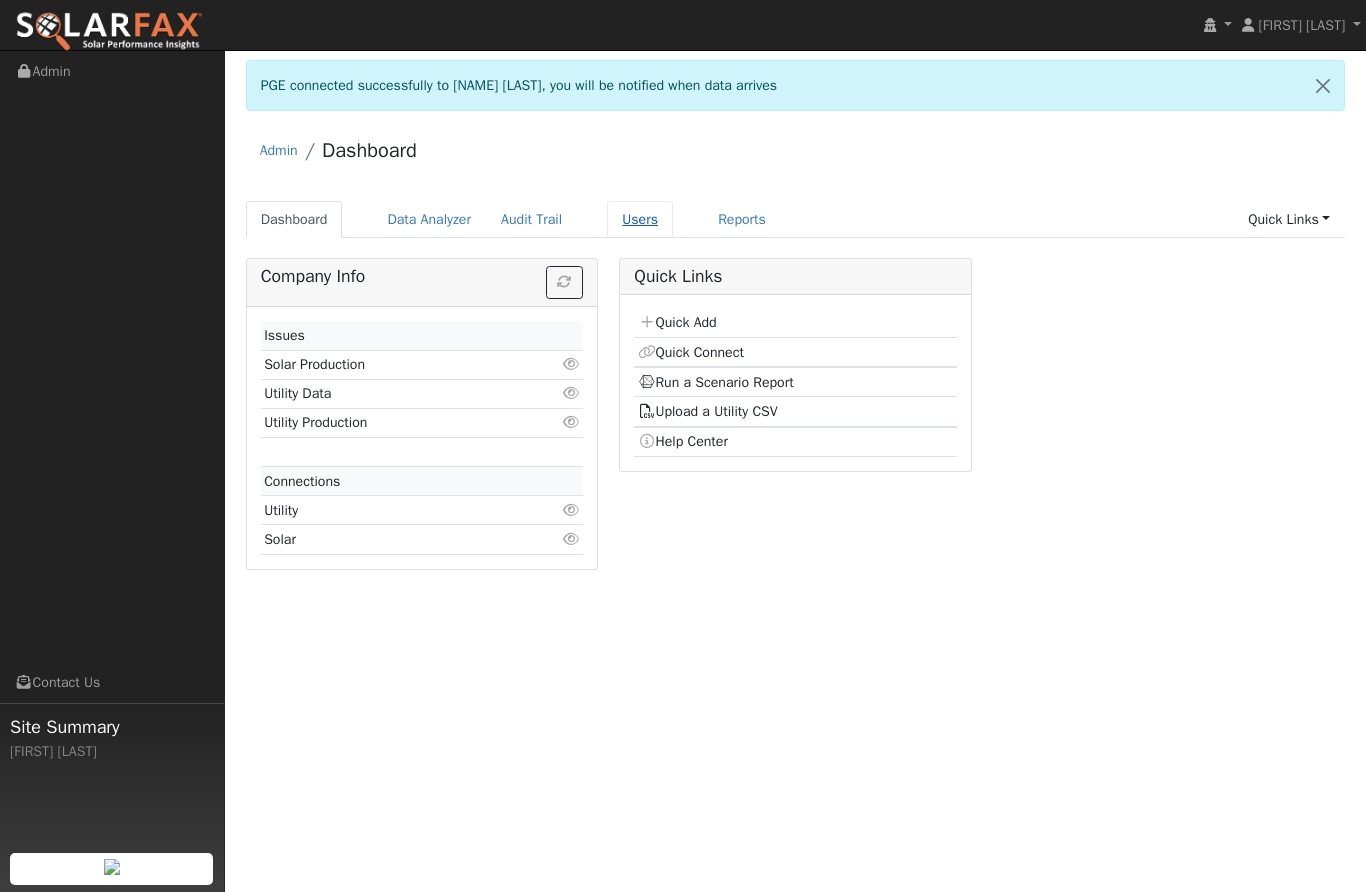 click on "Users" at bounding box center [640, 219] 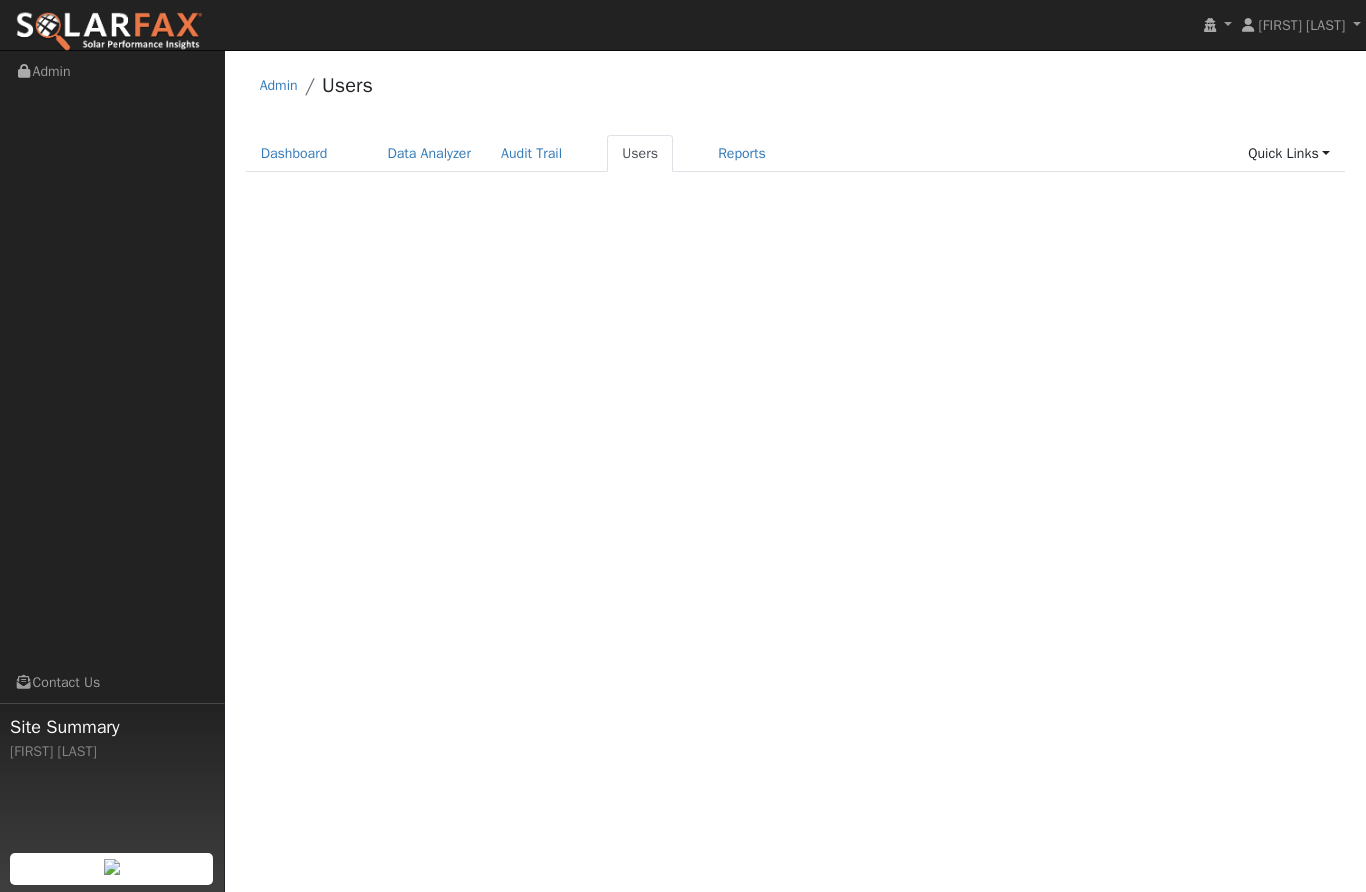 scroll, scrollTop: 0, scrollLeft: 0, axis: both 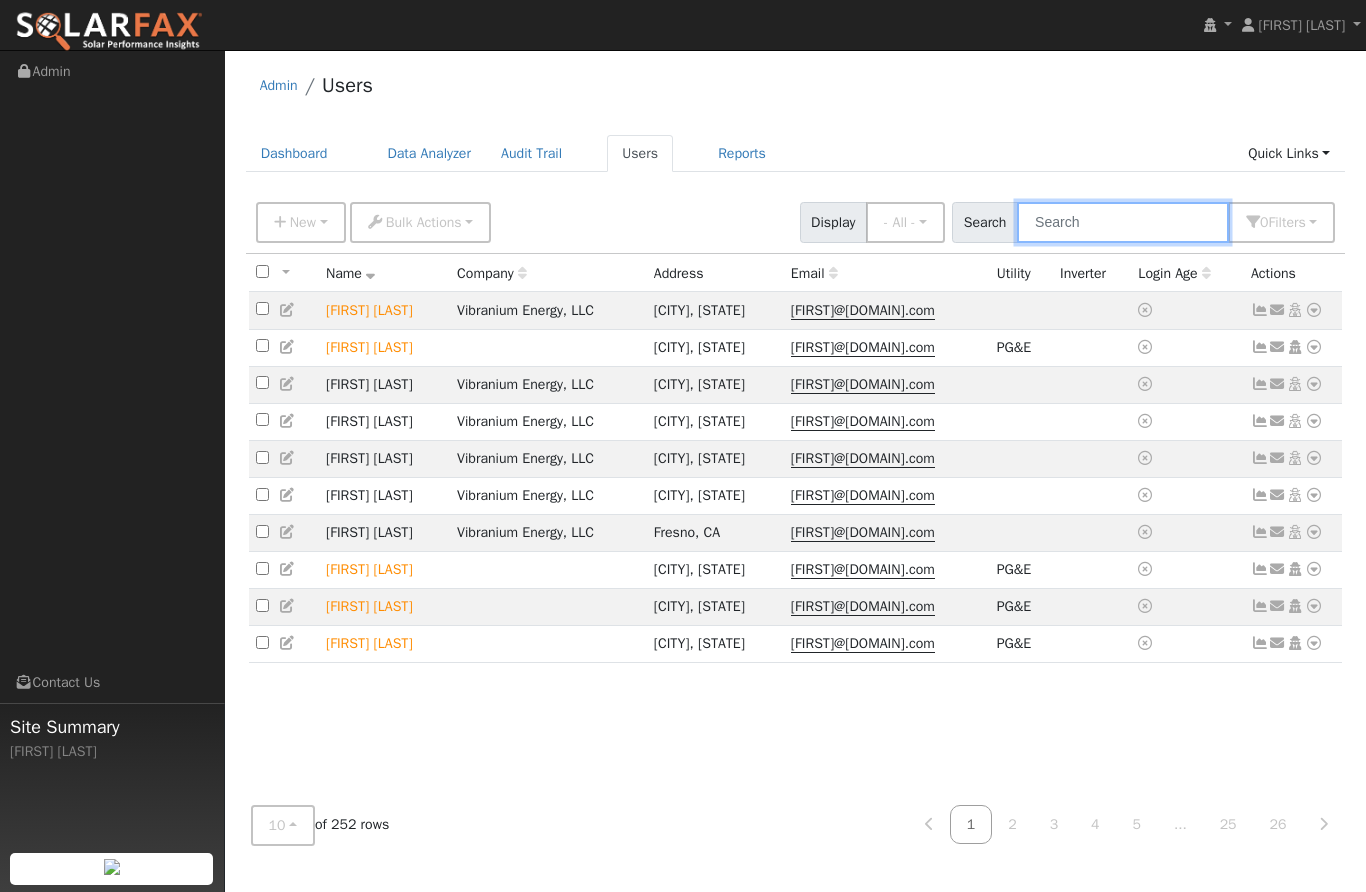 click at bounding box center (1123, 222) 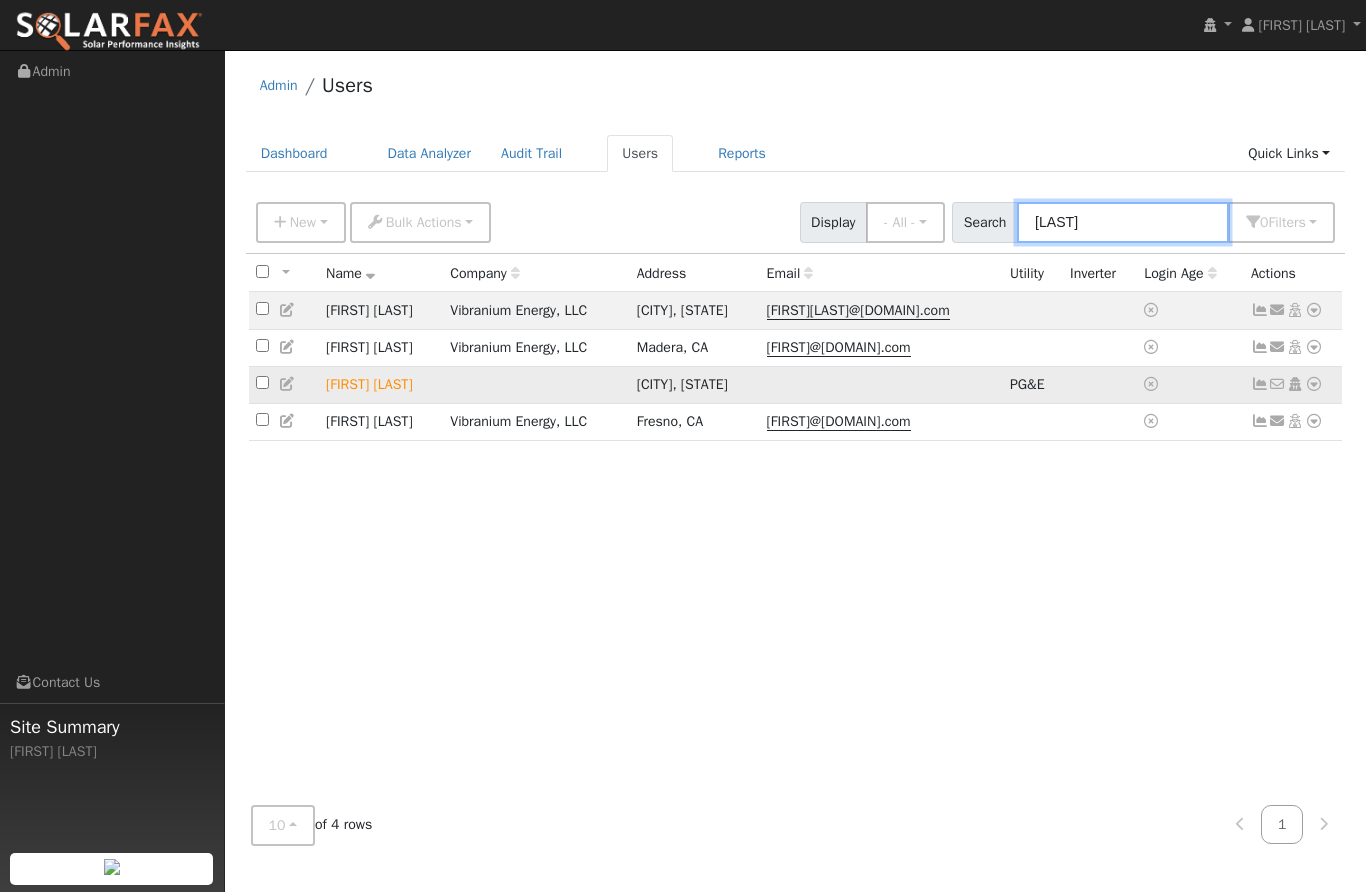 type on "[LAST]" 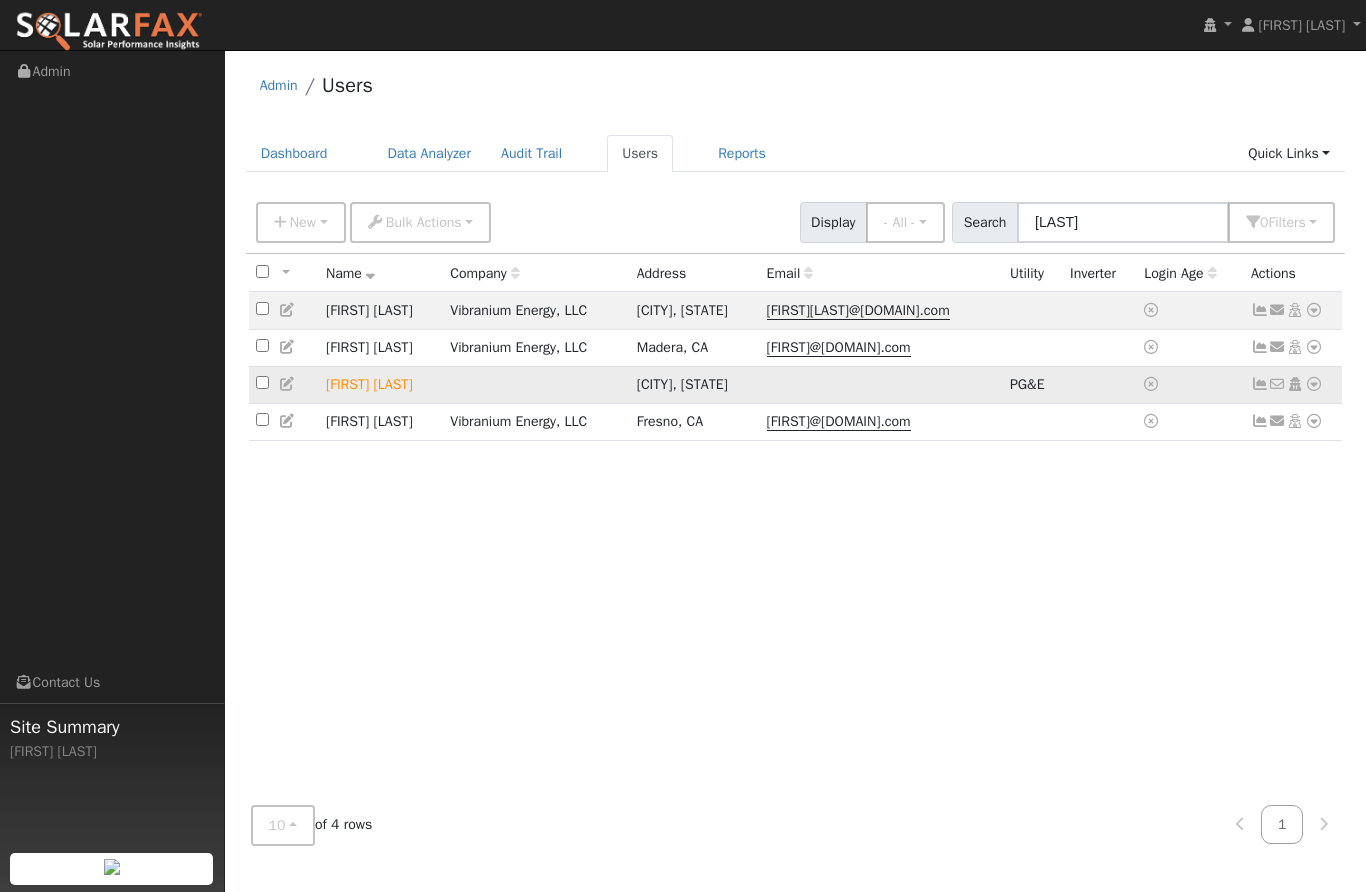 click at bounding box center (1314, 384) 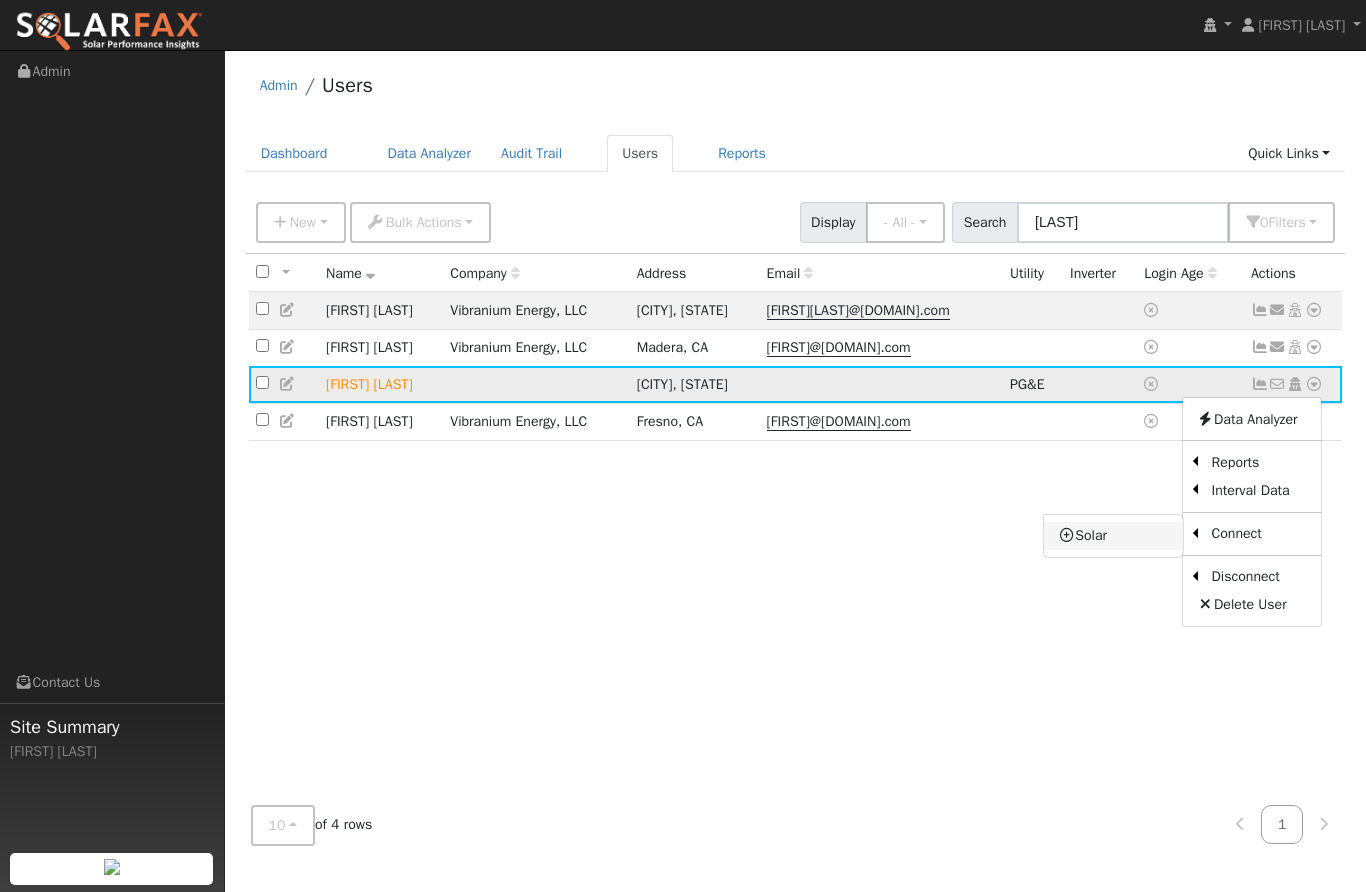 click on "Solar" at bounding box center (1113, 536) 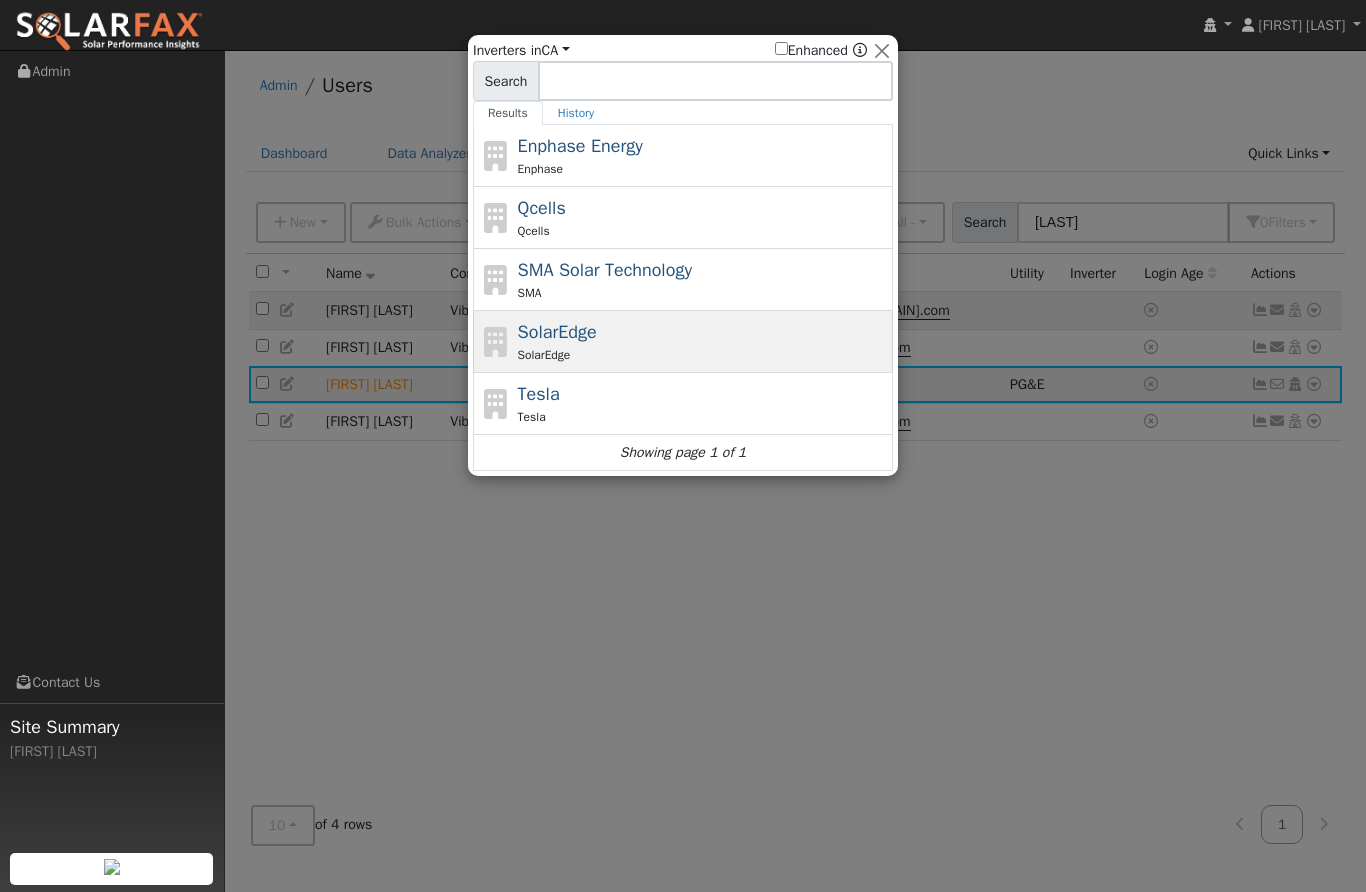 click on "SolarEdge SolarEdge" at bounding box center [703, 341] 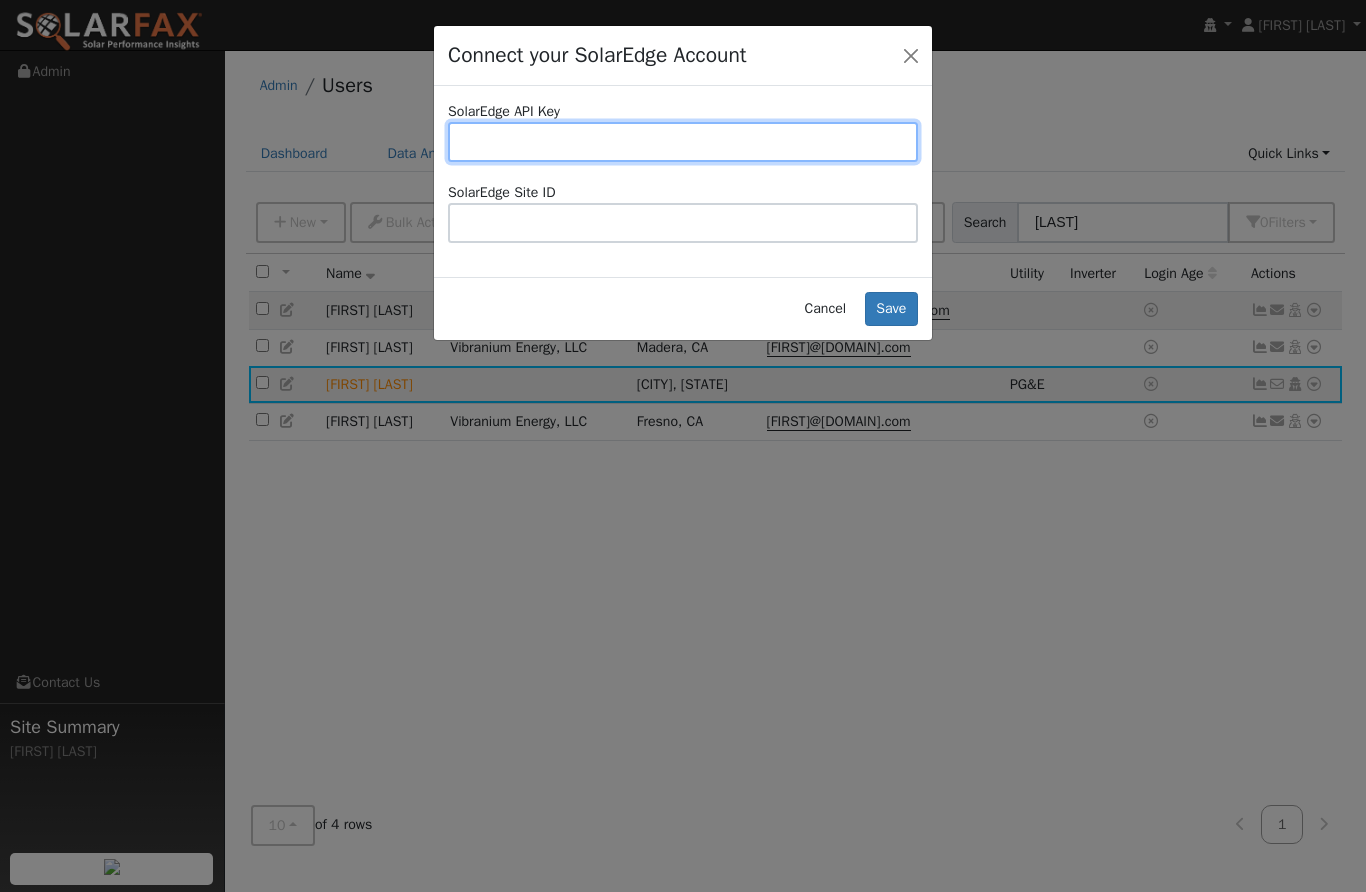 click at bounding box center (683, 142) 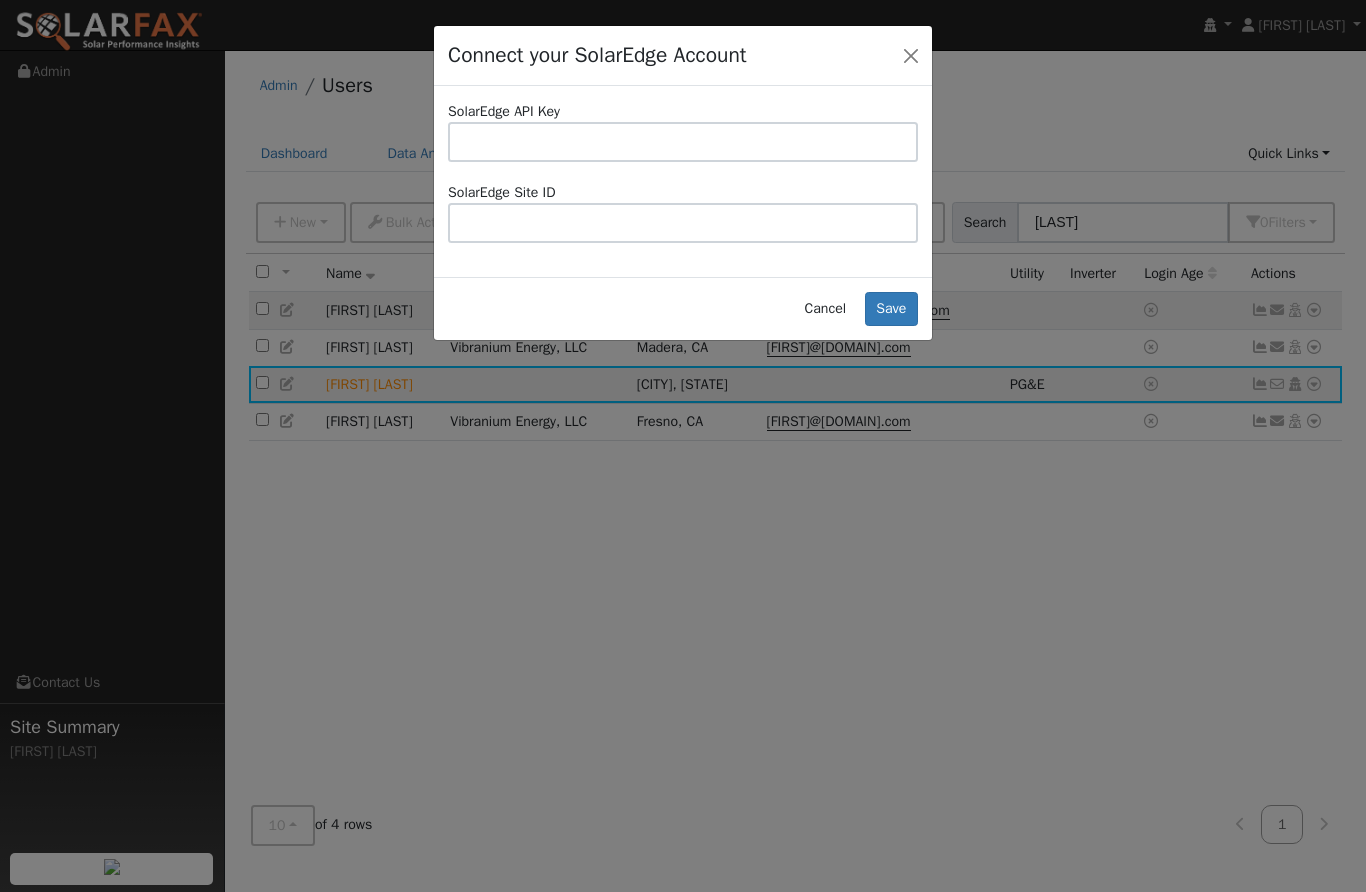 click on "Cancel" at bounding box center (825, 309) 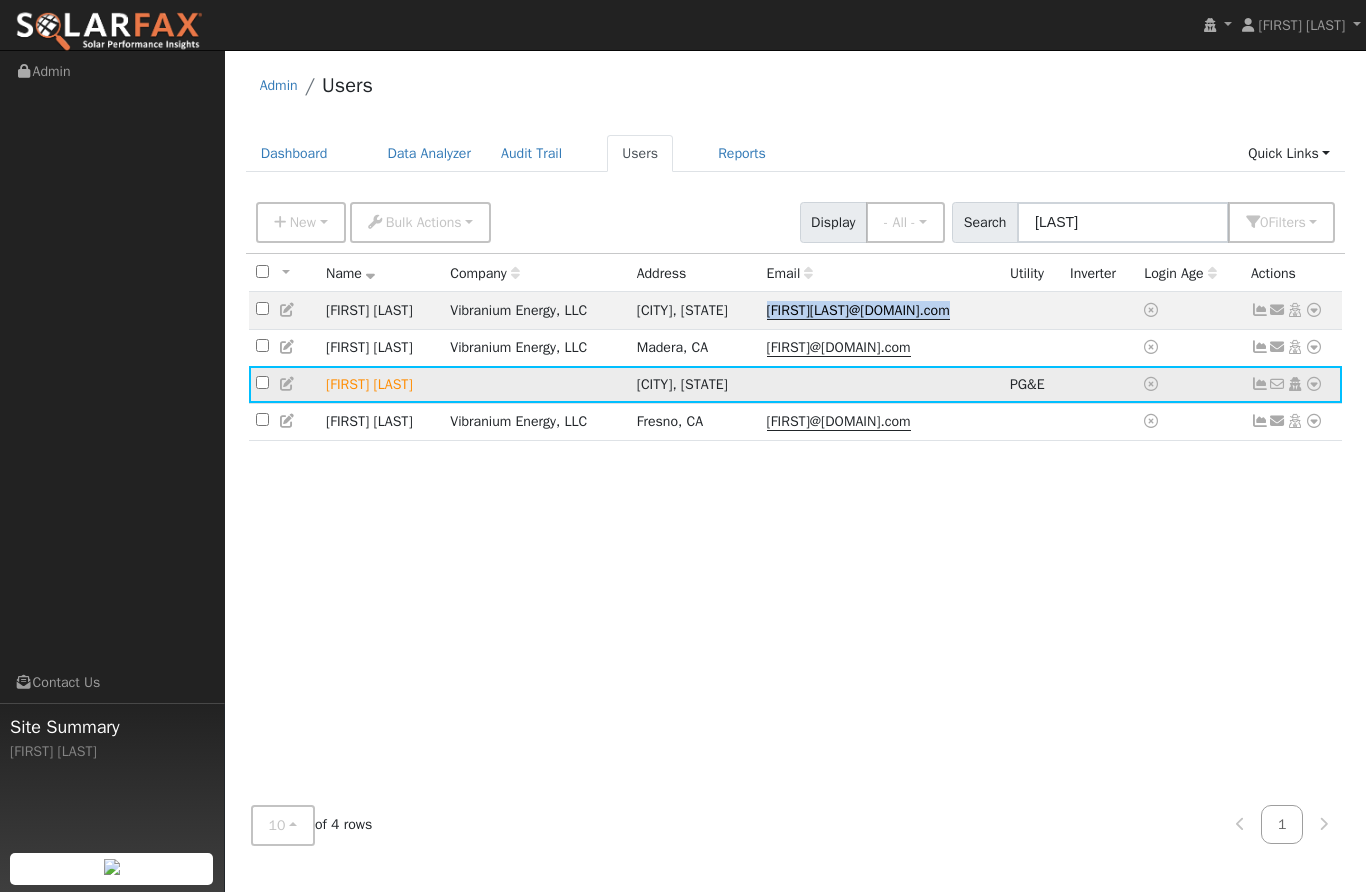 click at bounding box center (1314, 384) 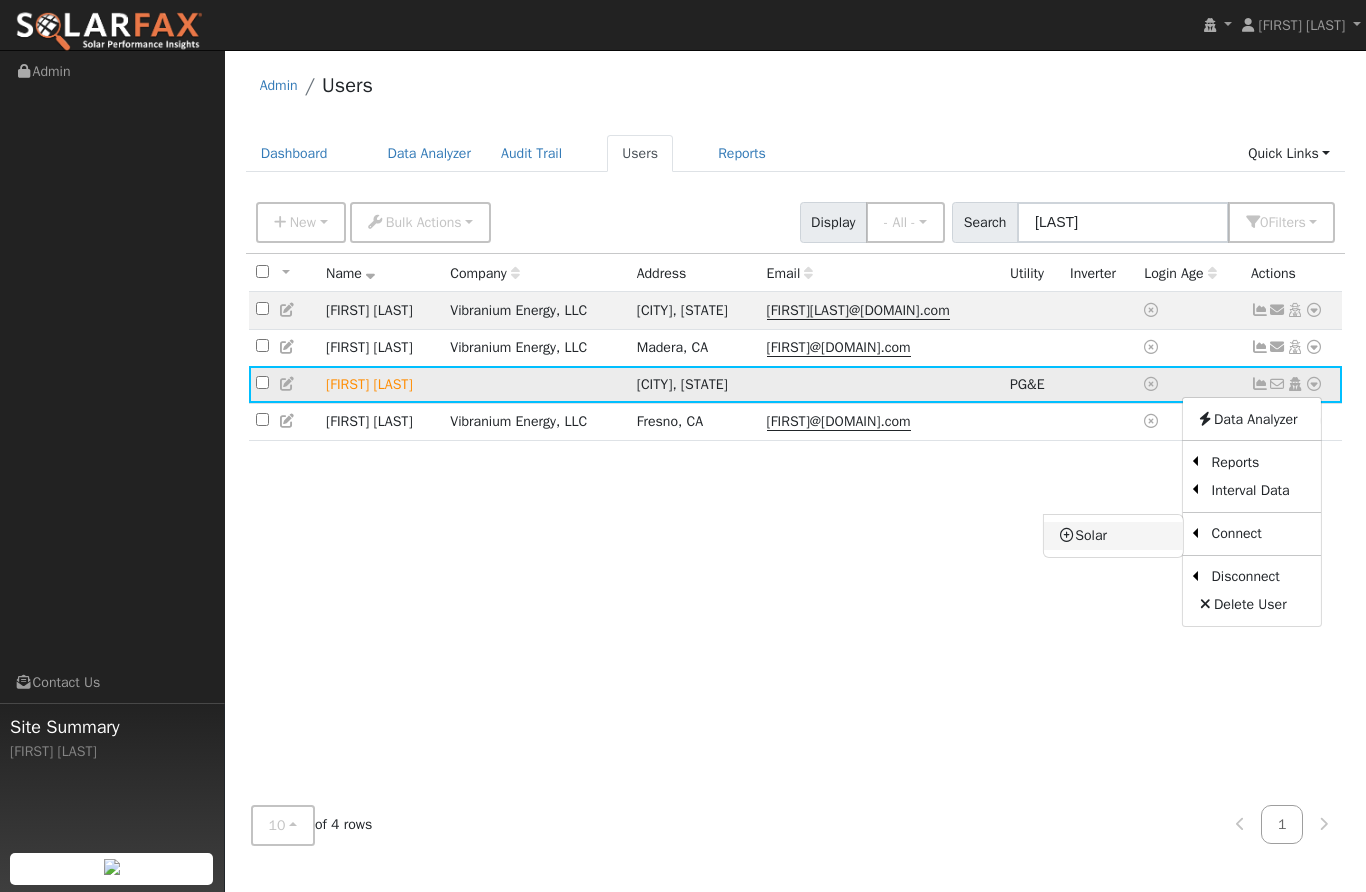 click on "Solar" at bounding box center (1113, 536) 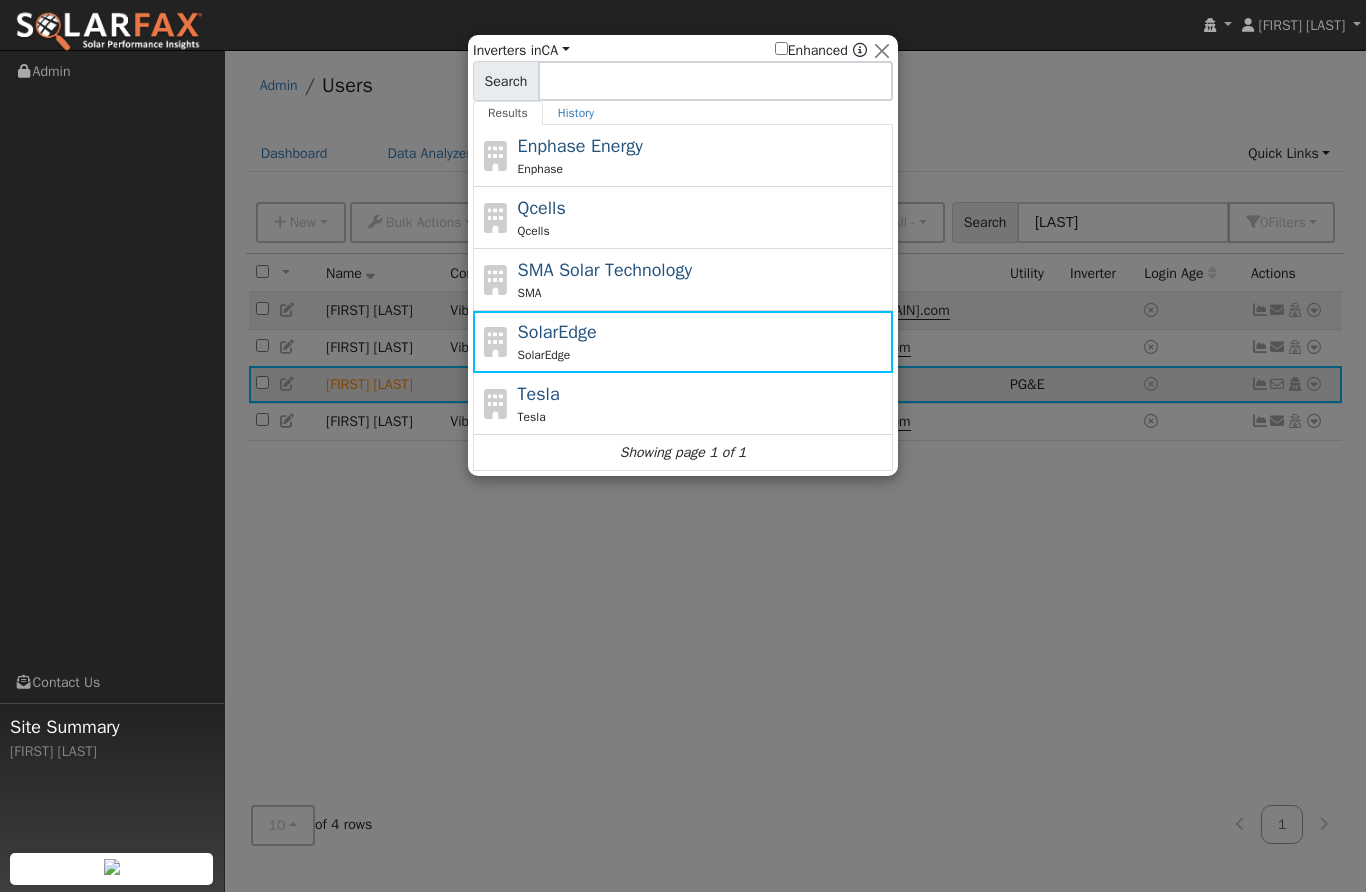 scroll, scrollTop: 0, scrollLeft: 0, axis: both 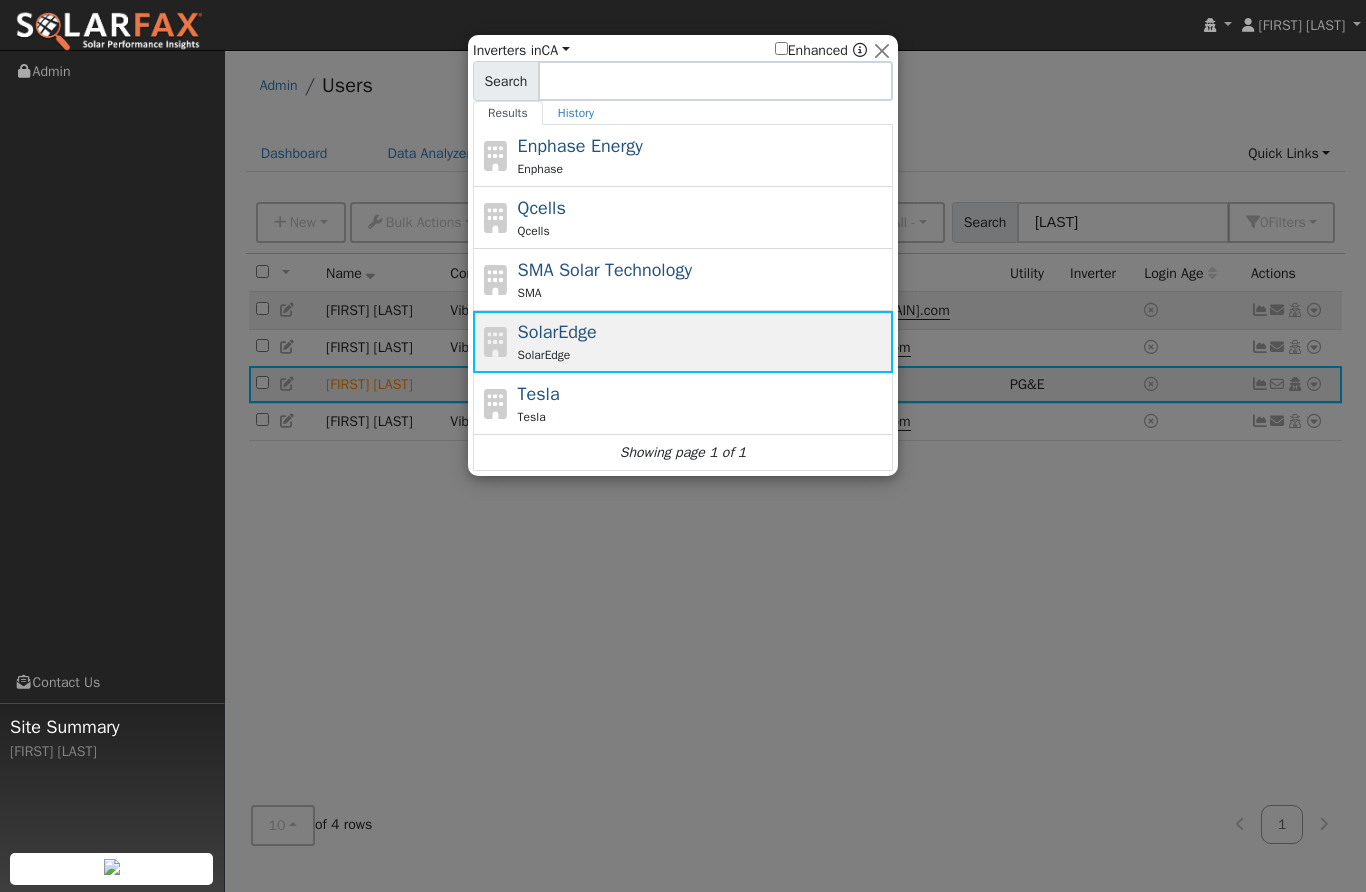 click on "SolarEdge SolarEdge" at bounding box center [703, 341] 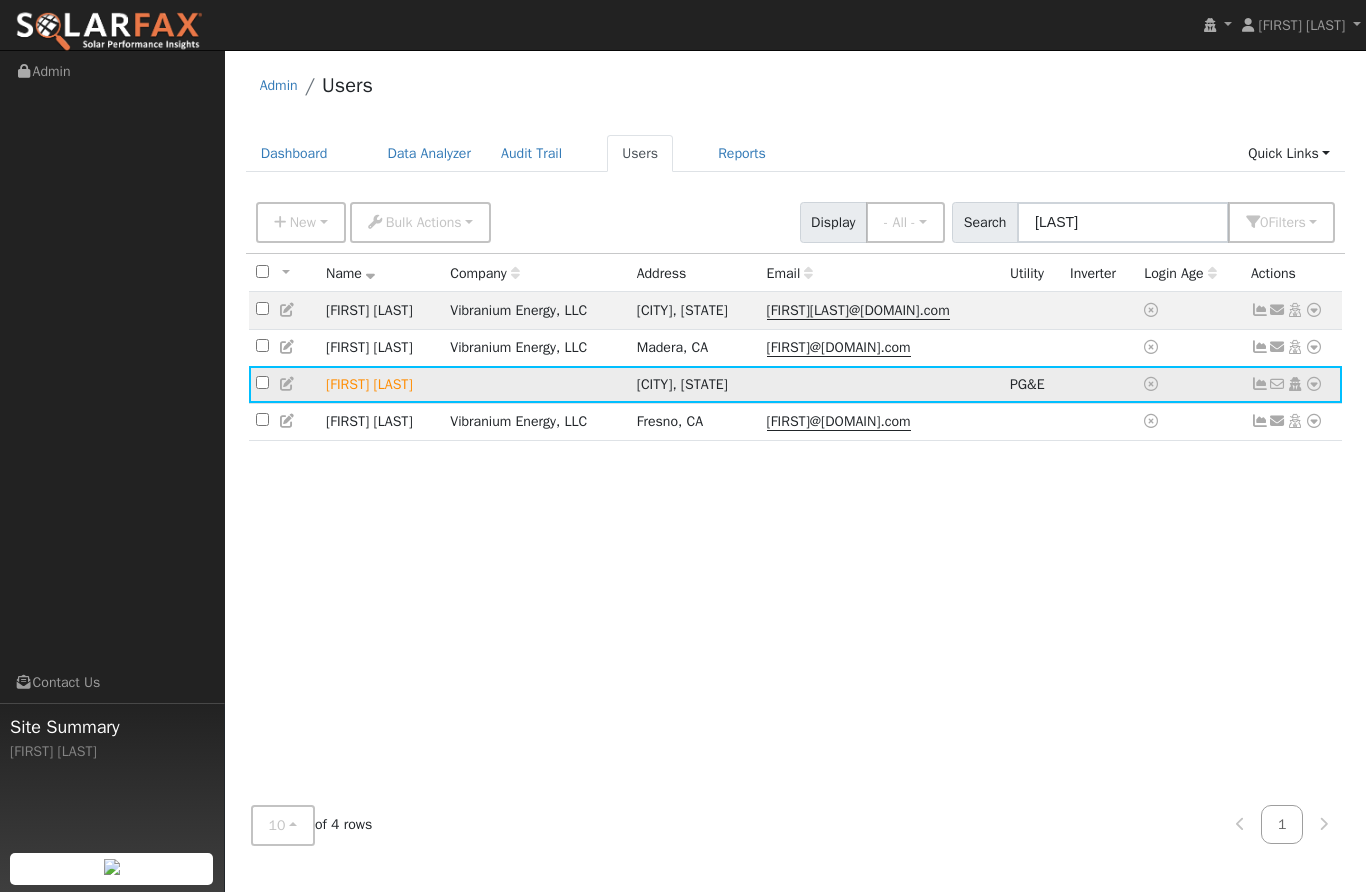 click at bounding box center (1295, 384) 